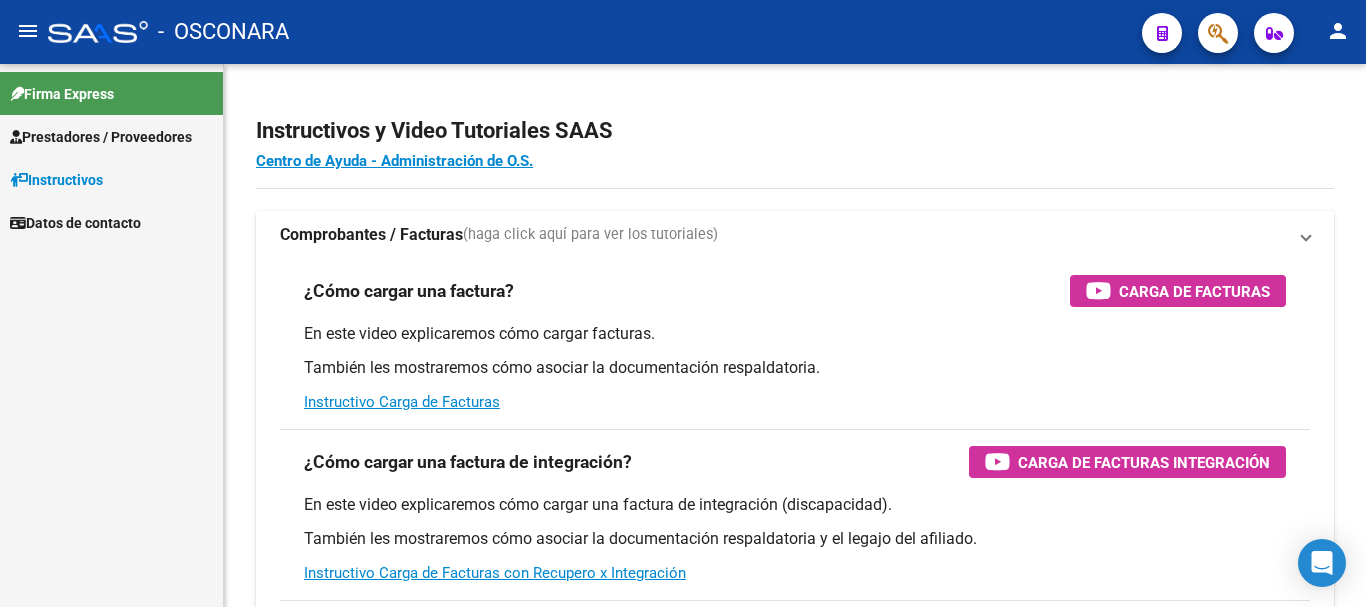 scroll, scrollTop: 0, scrollLeft: 0, axis: both 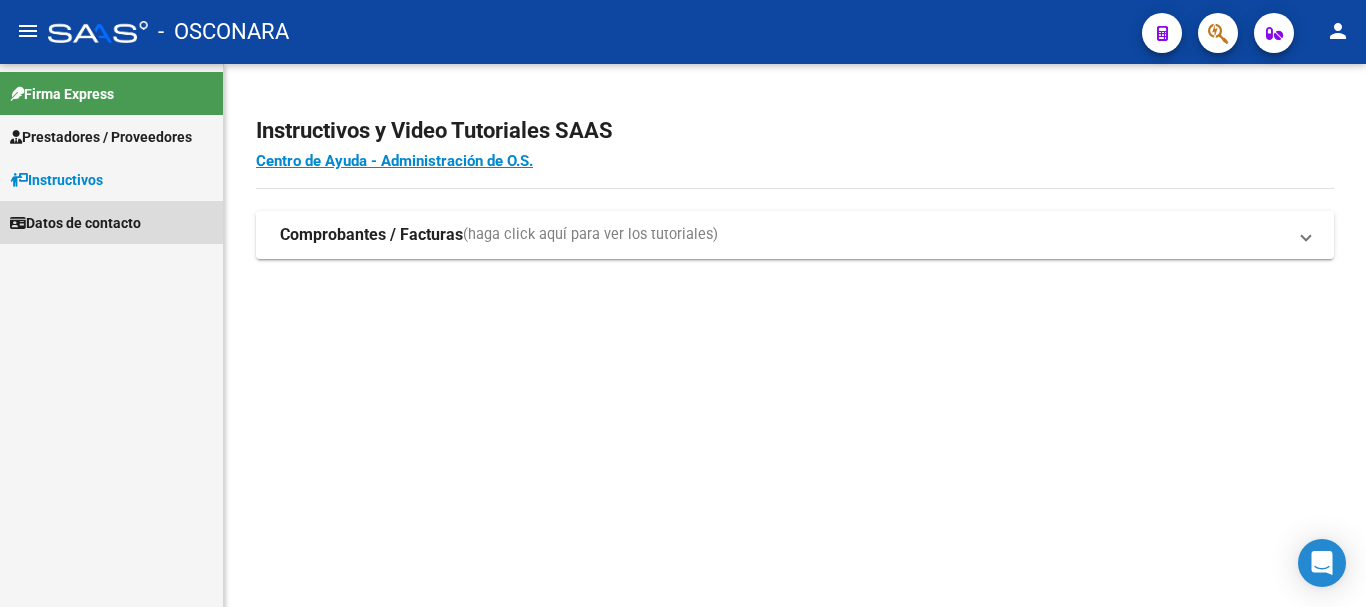 click on "Datos de contacto" at bounding box center [75, 223] 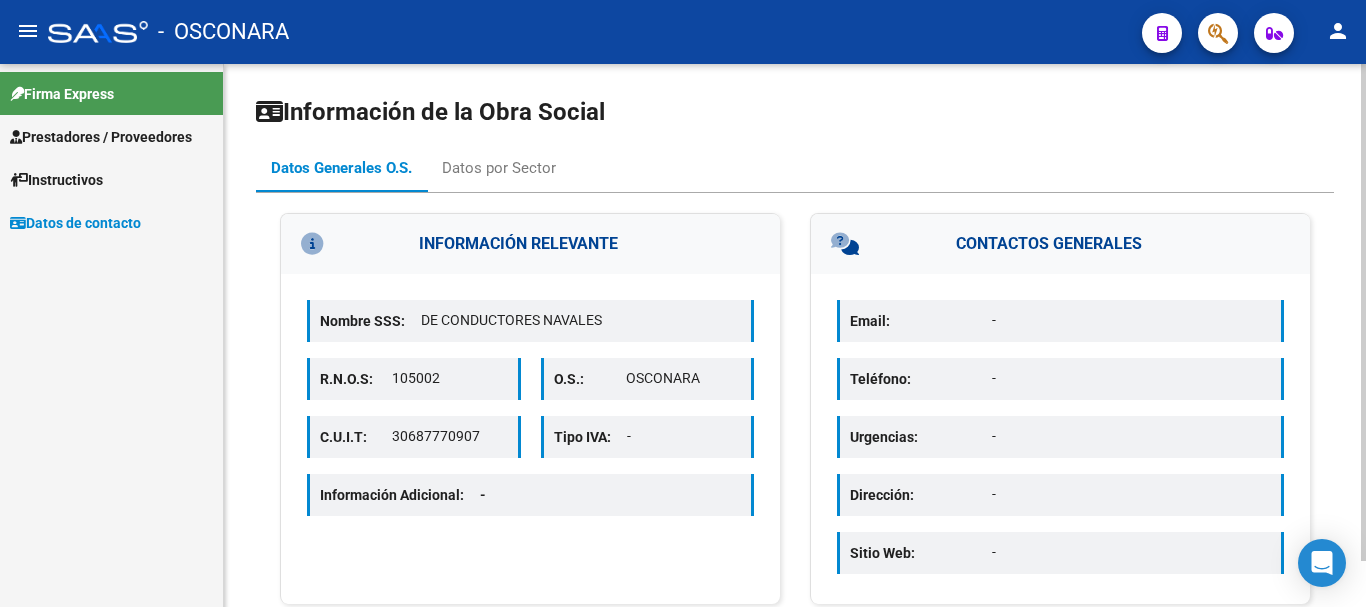 click on "Email:" at bounding box center [921, 321] 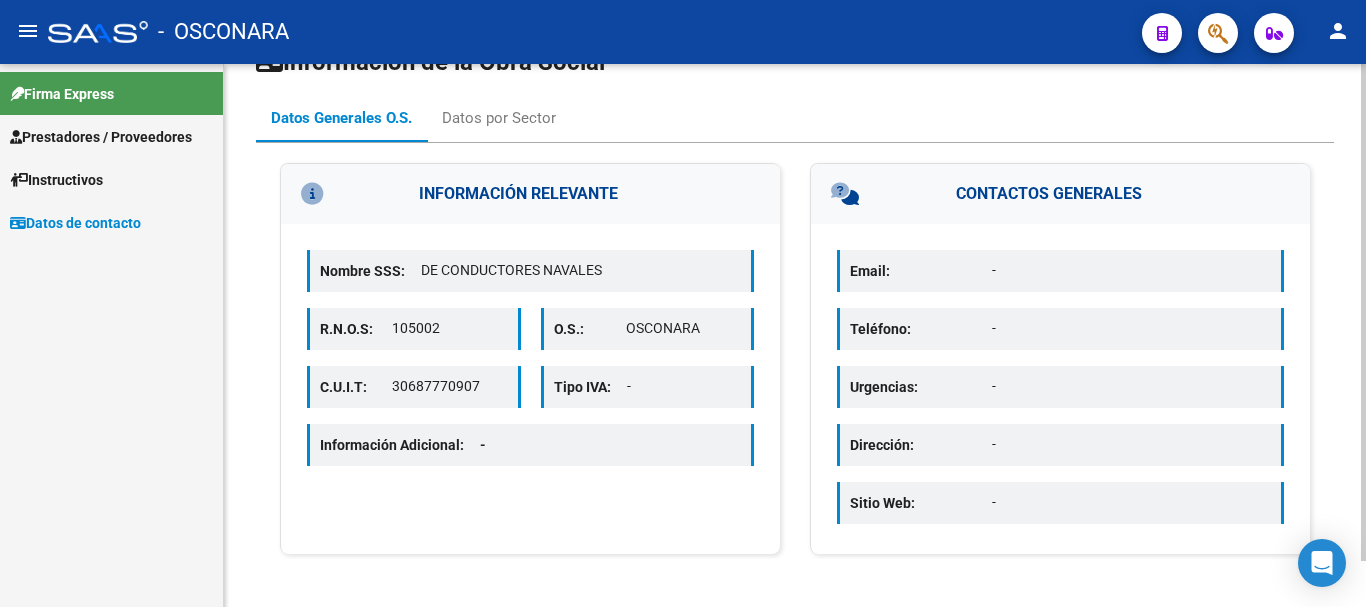 scroll, scrollTop: 0, scrollLeft: 0, axis: both 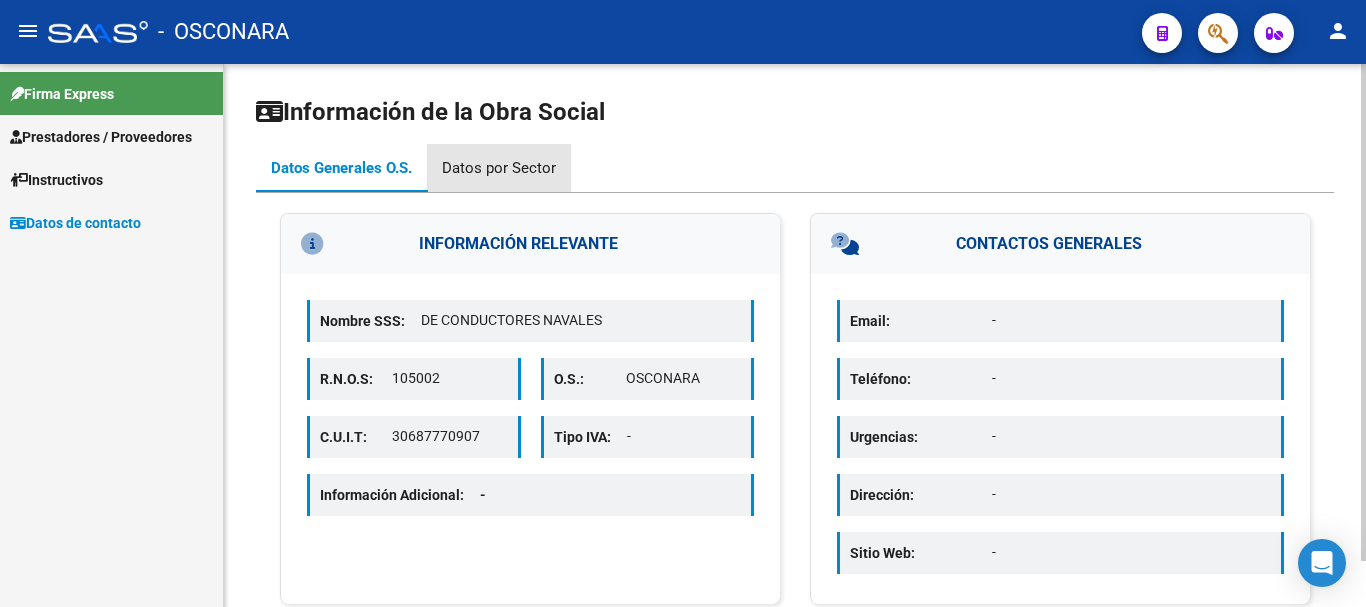 click on "Datos por Sector" at bounding box center [499, 168] 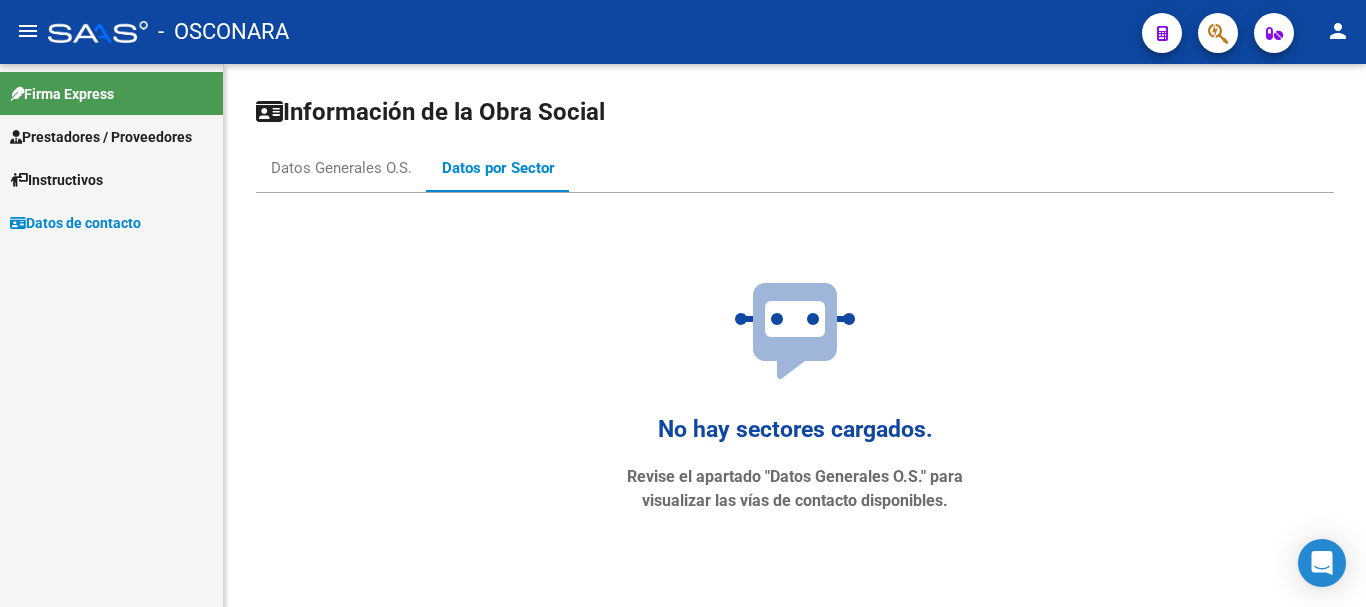 click on "Instructivos" at bounding box center (56, 180) 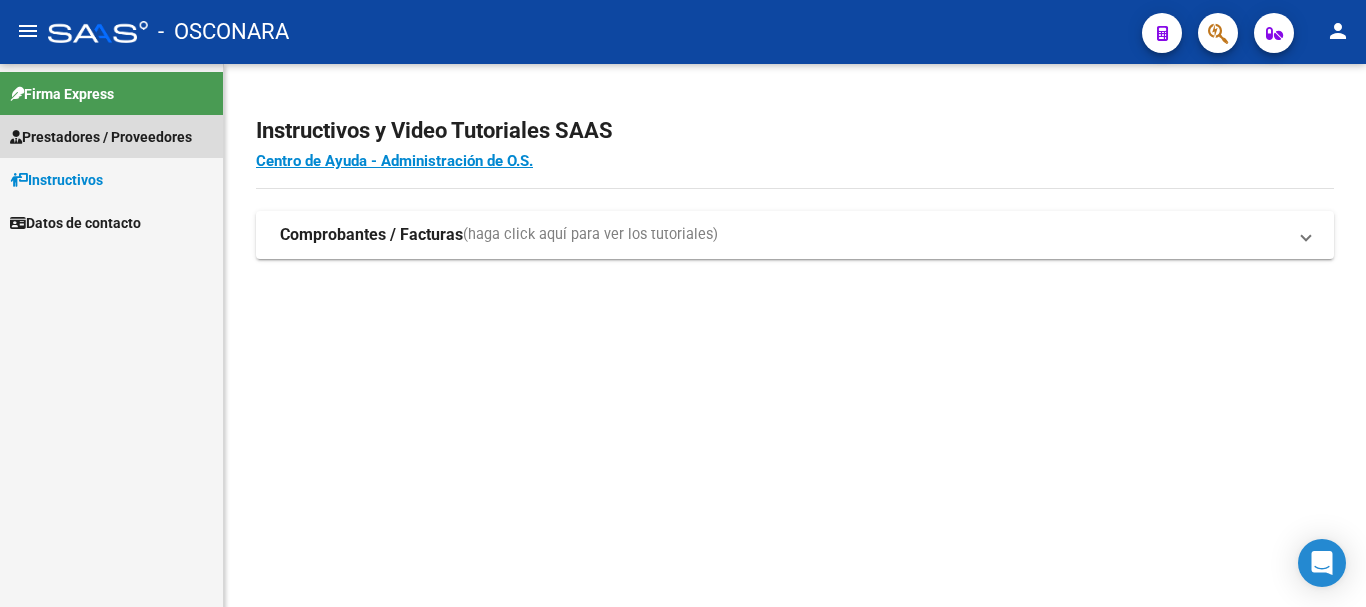 click on "Prestadores / Proveedores" at bounding box center (101, 137) 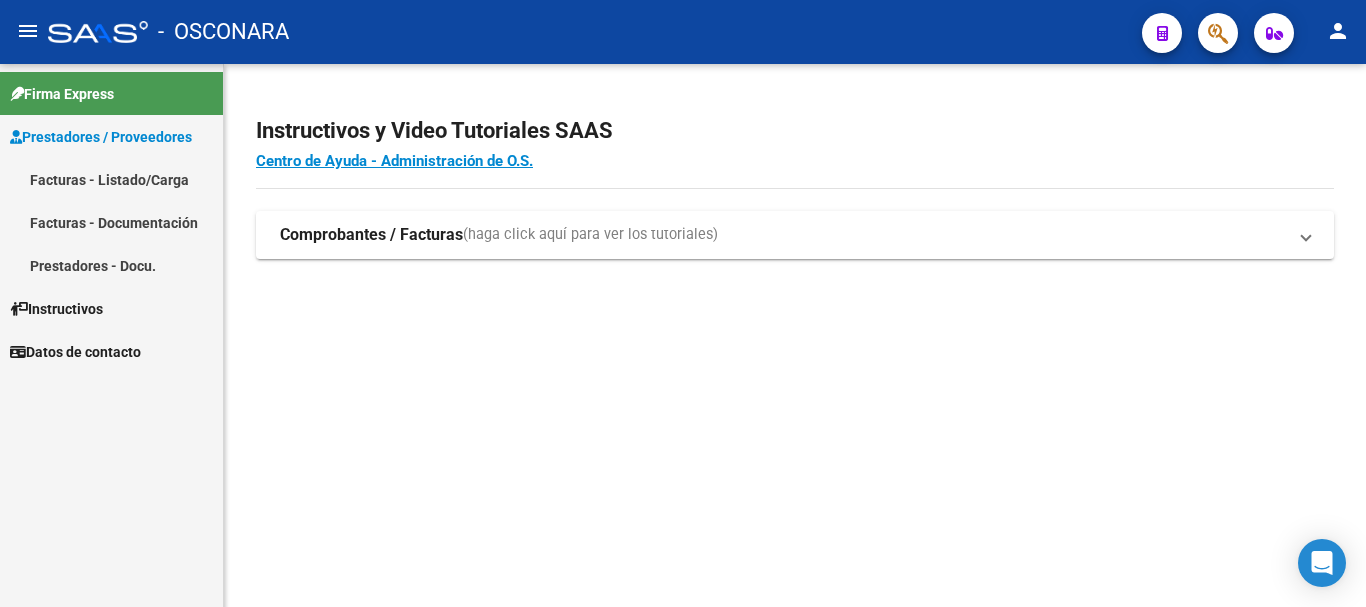click on "Facturas - Listado/Carga" at bounding box center [111, 179] 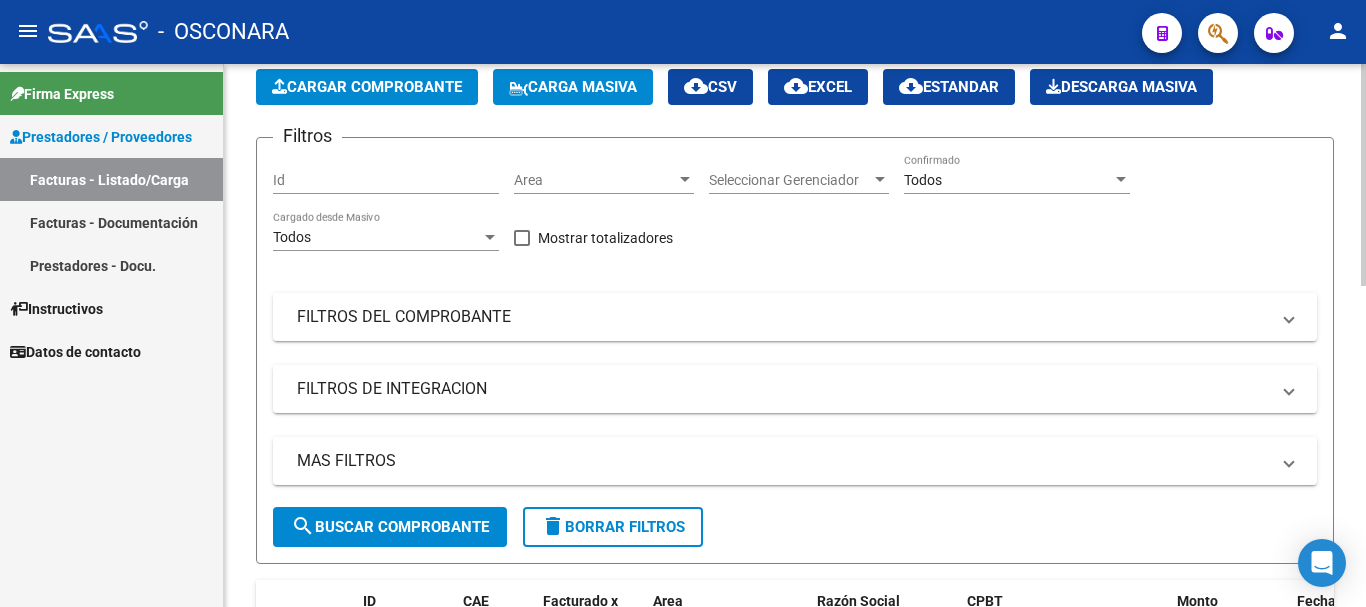 scroll, scrollTop: 200, scrollLeft: 0, axis: vertical 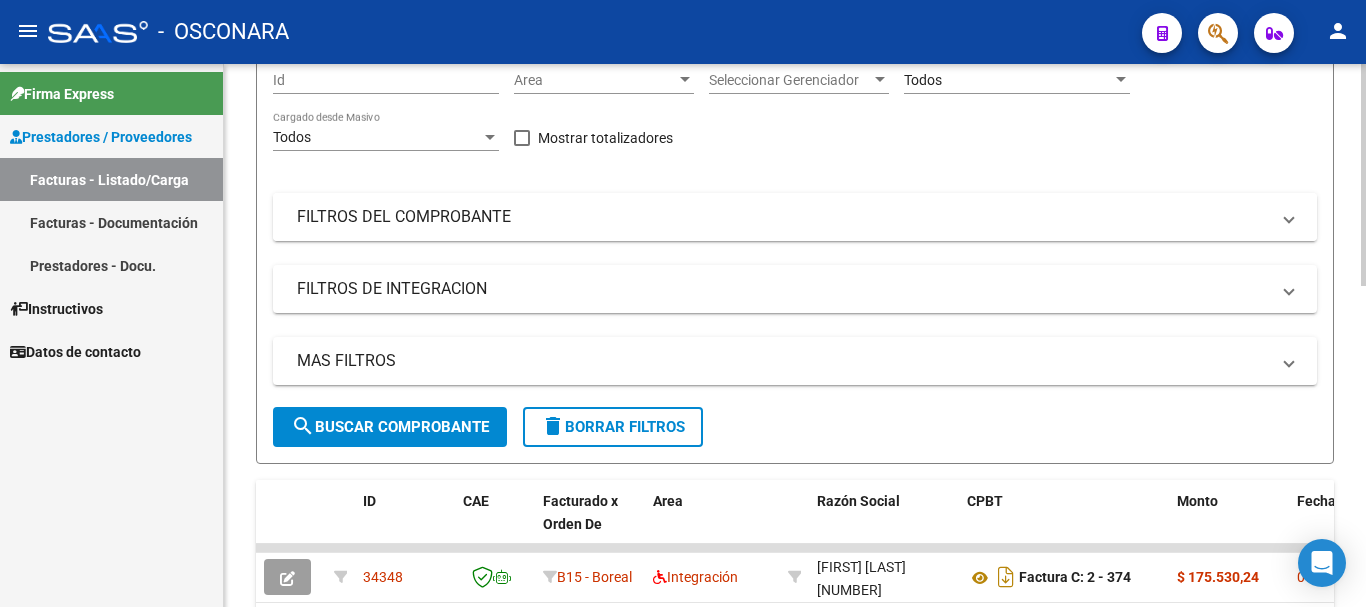 click on "FILTROS DEL COMPROBANTE" at bounding box center (783, 217) 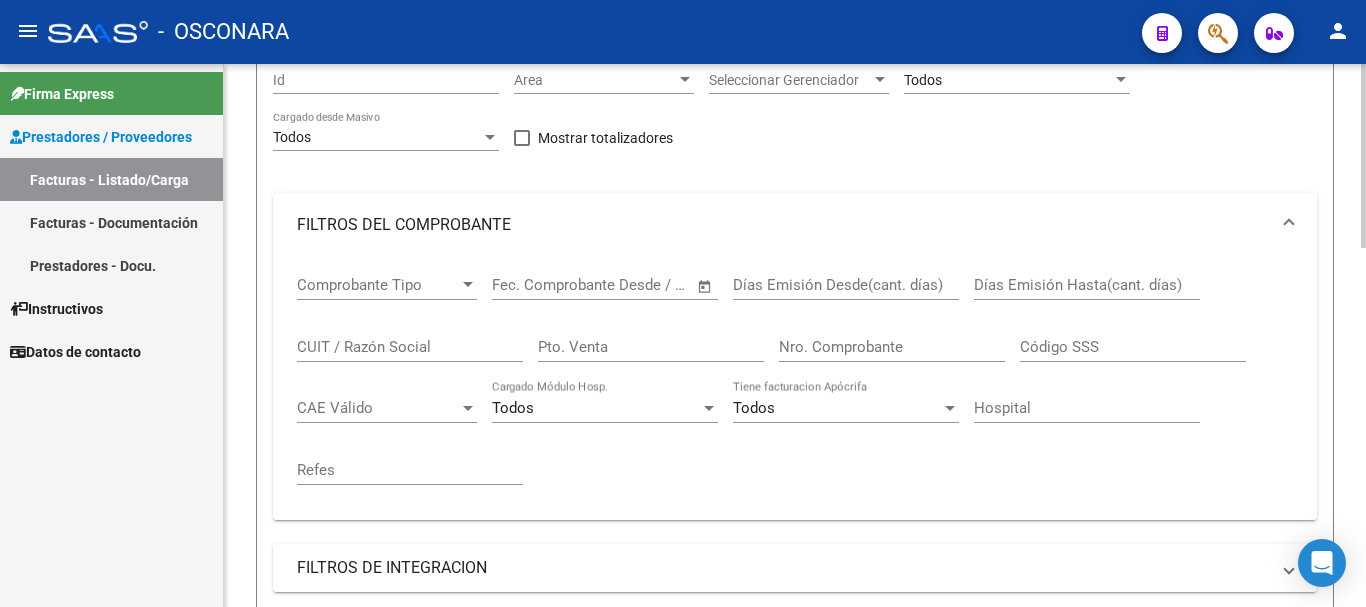click on "CUIT / Razón Social" at bounding box center (410, 347) 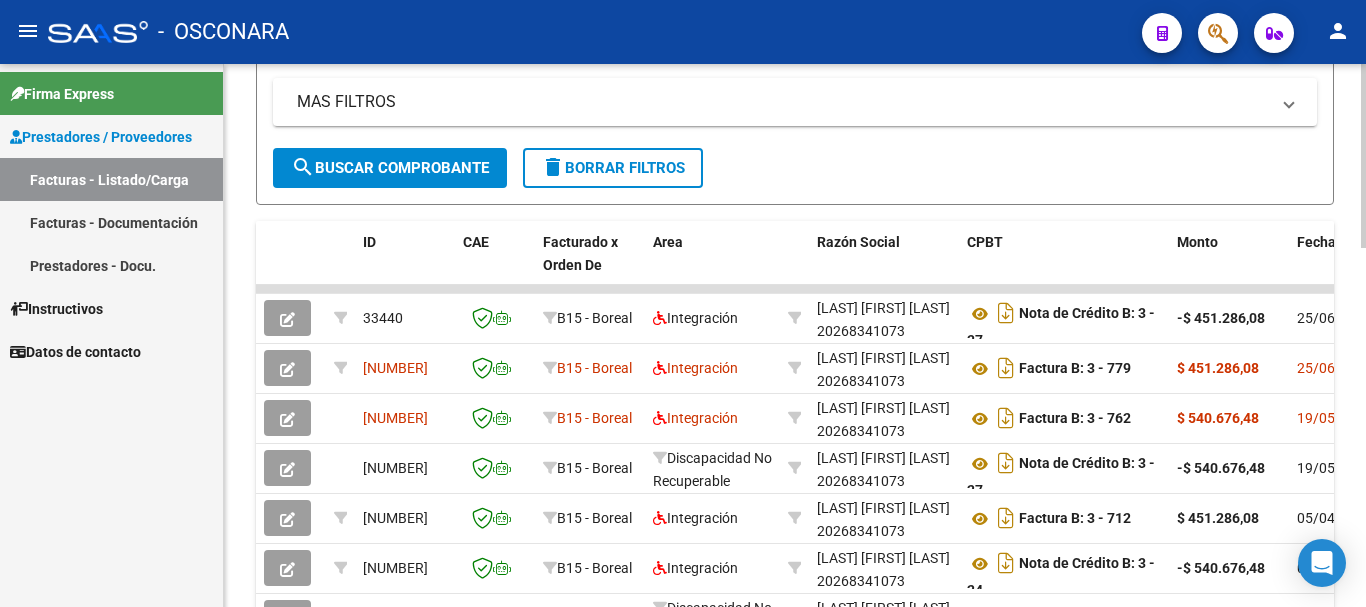 scroll, scrollTop: 744, scrollLeft: 0, axis: vertical 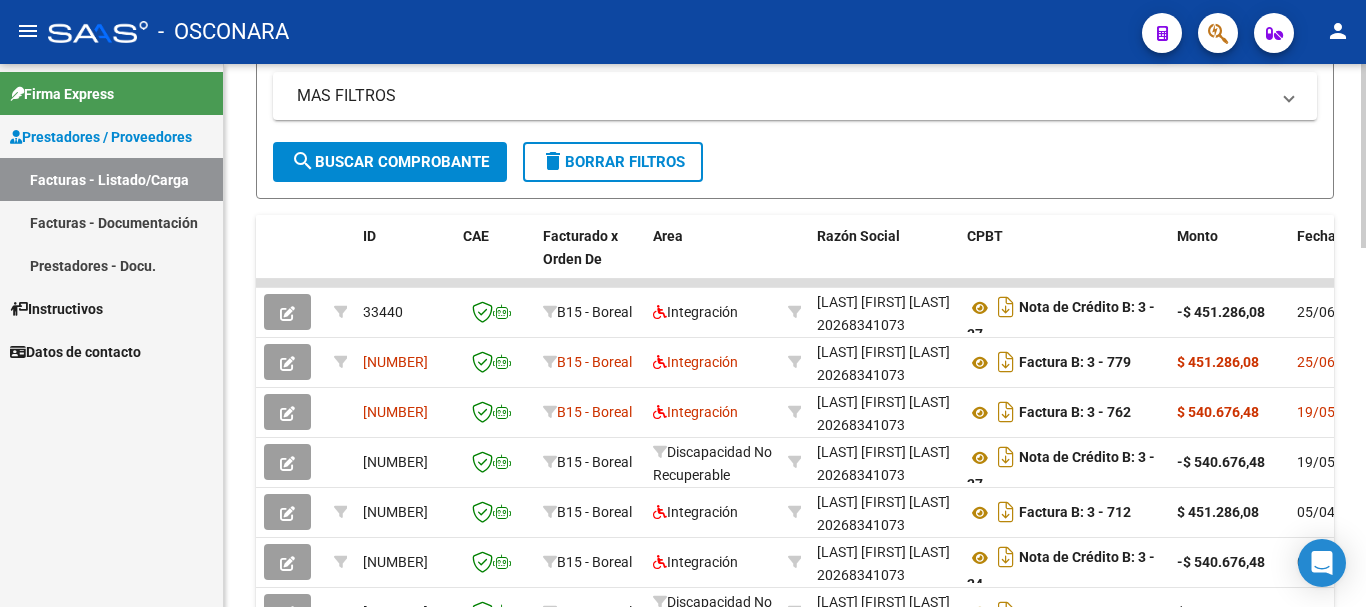 click 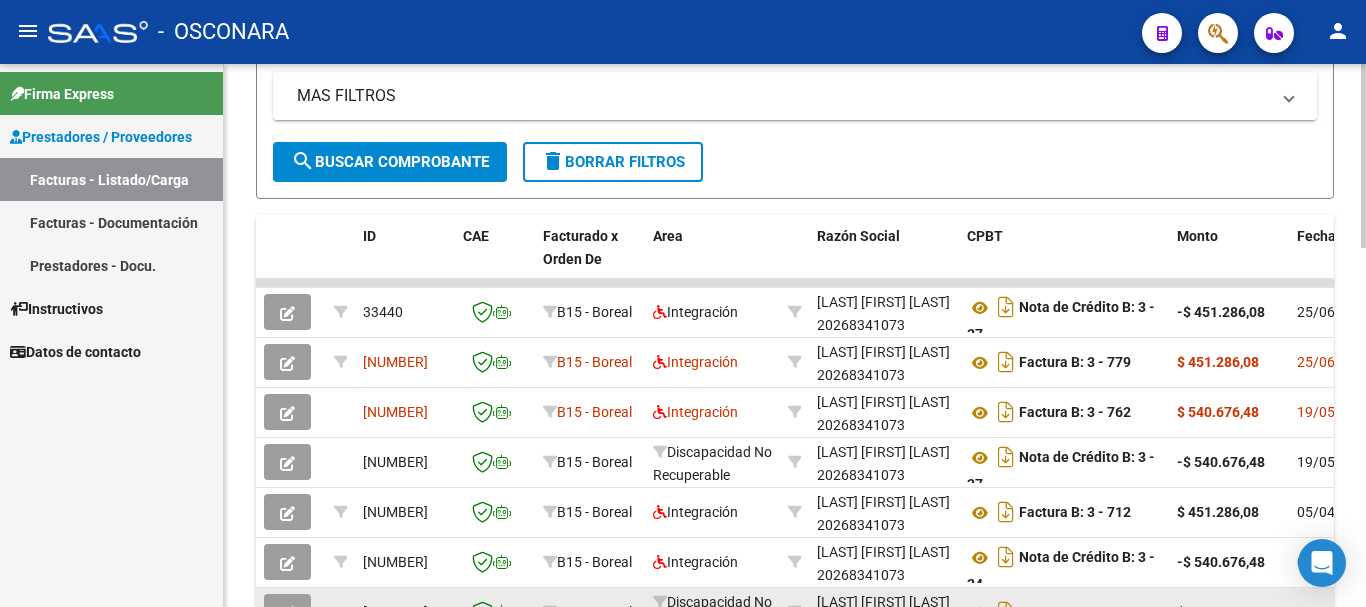 type on "[LAST]" 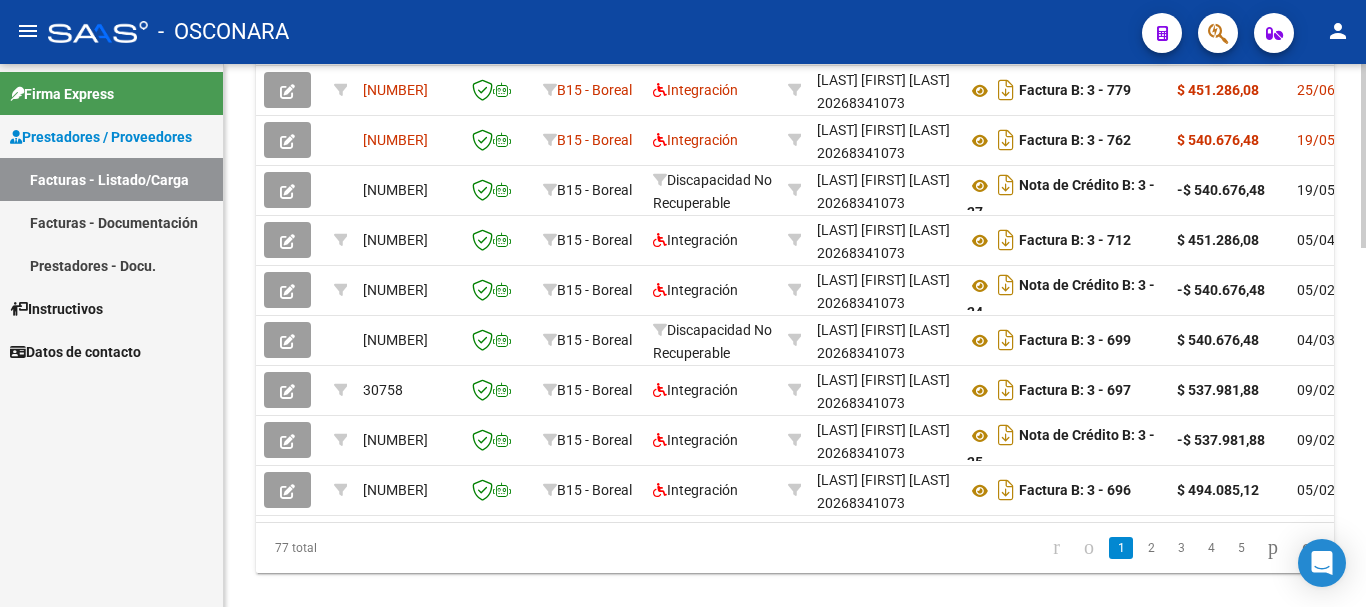 scroll, scrollTop: 989, scrollLeft: 0, axis: vertical 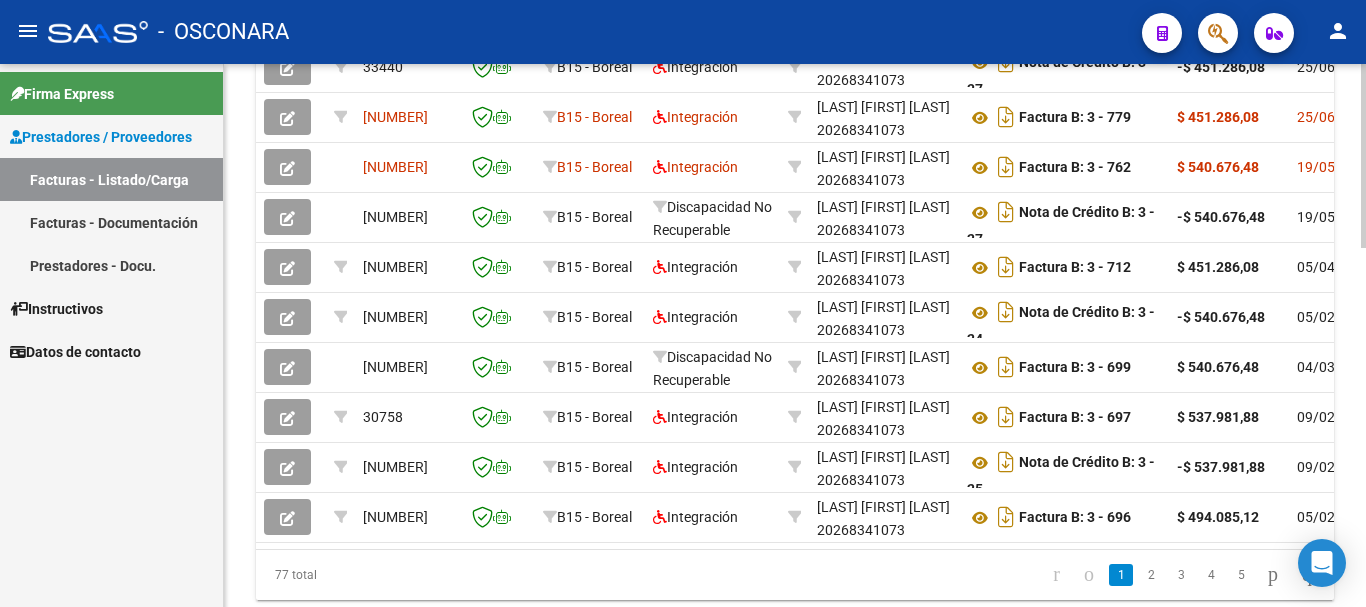 click 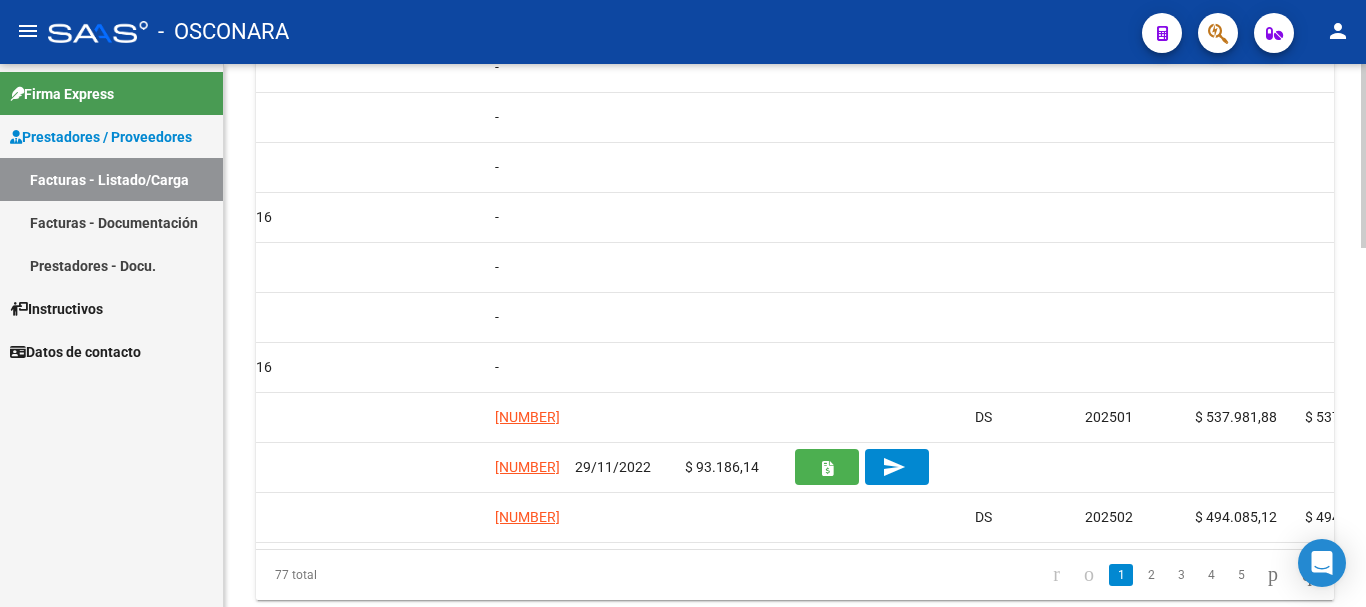scroll, scrollTop: 0, scrollLeft: 1570, axis: horizontal 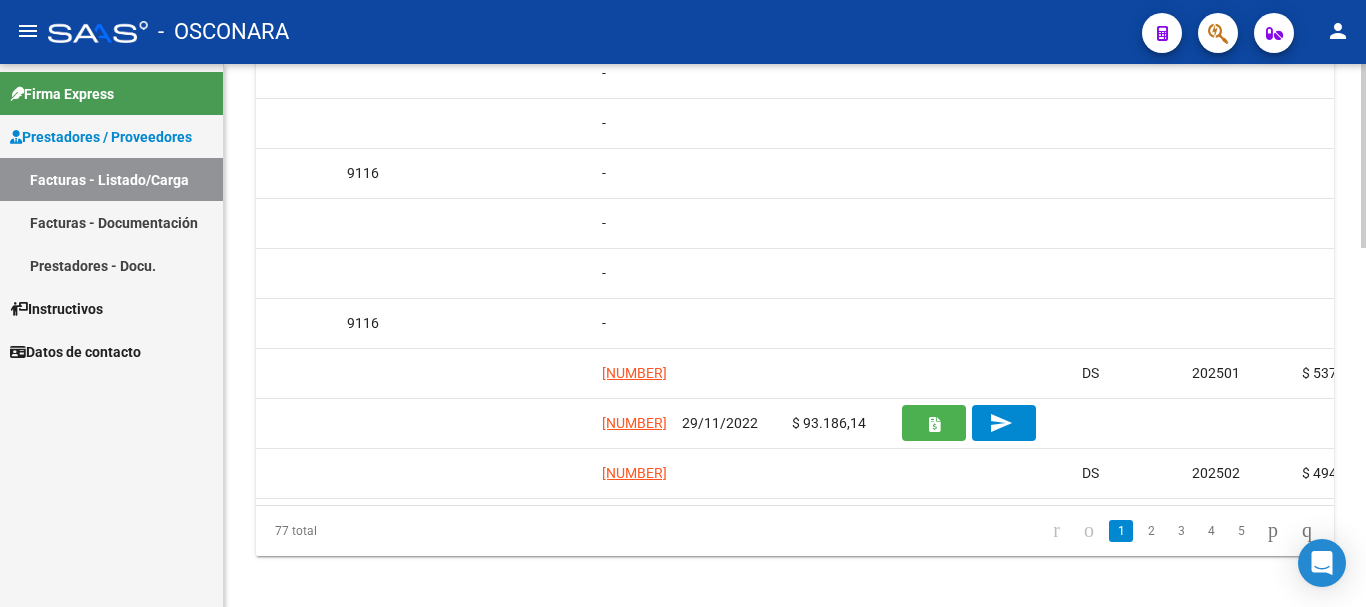 click 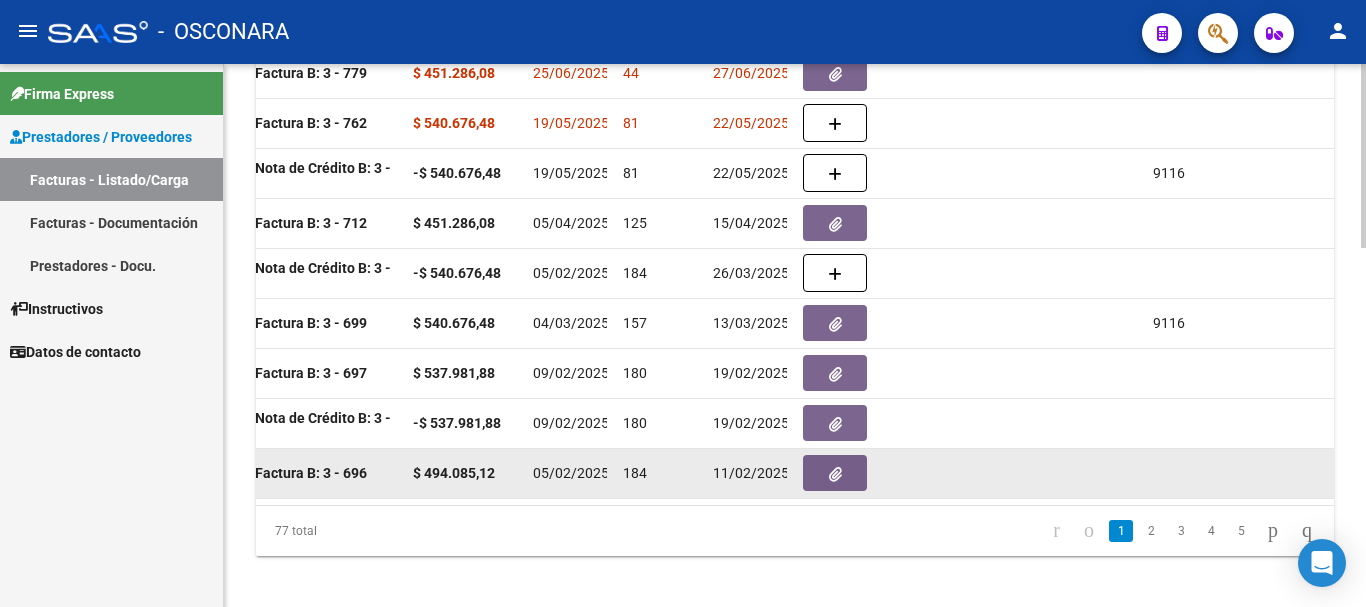 scroll, scrollTop: 0, scrollLeft: 801, axis: horizontal 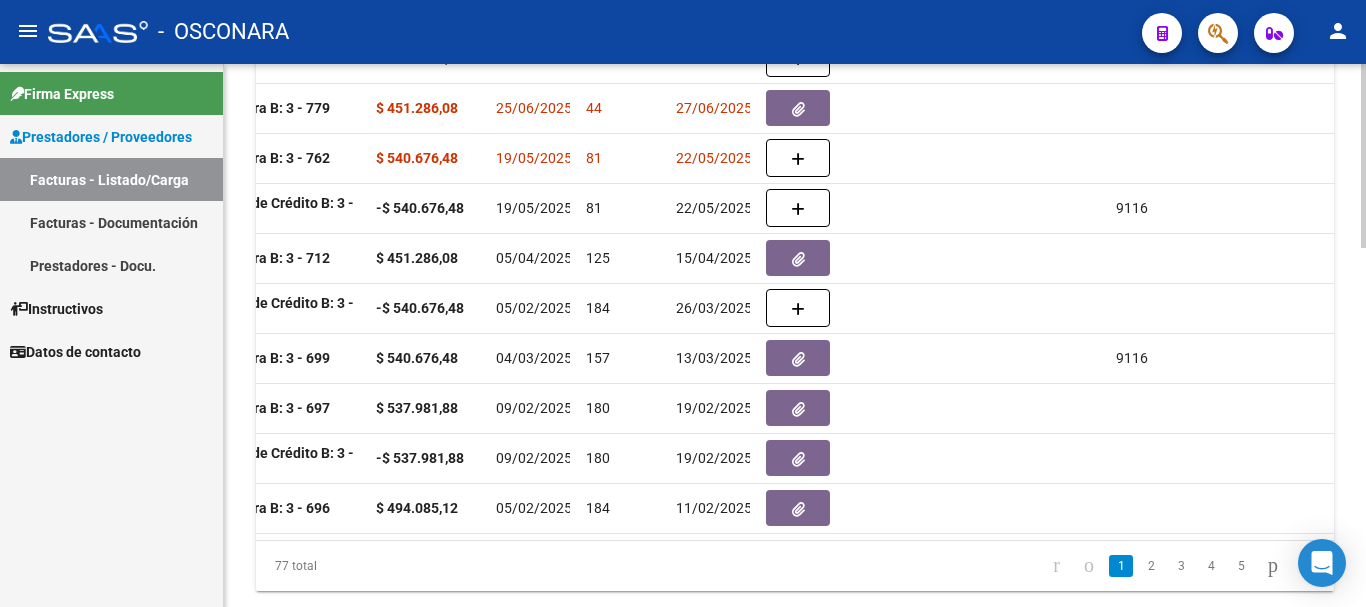 click 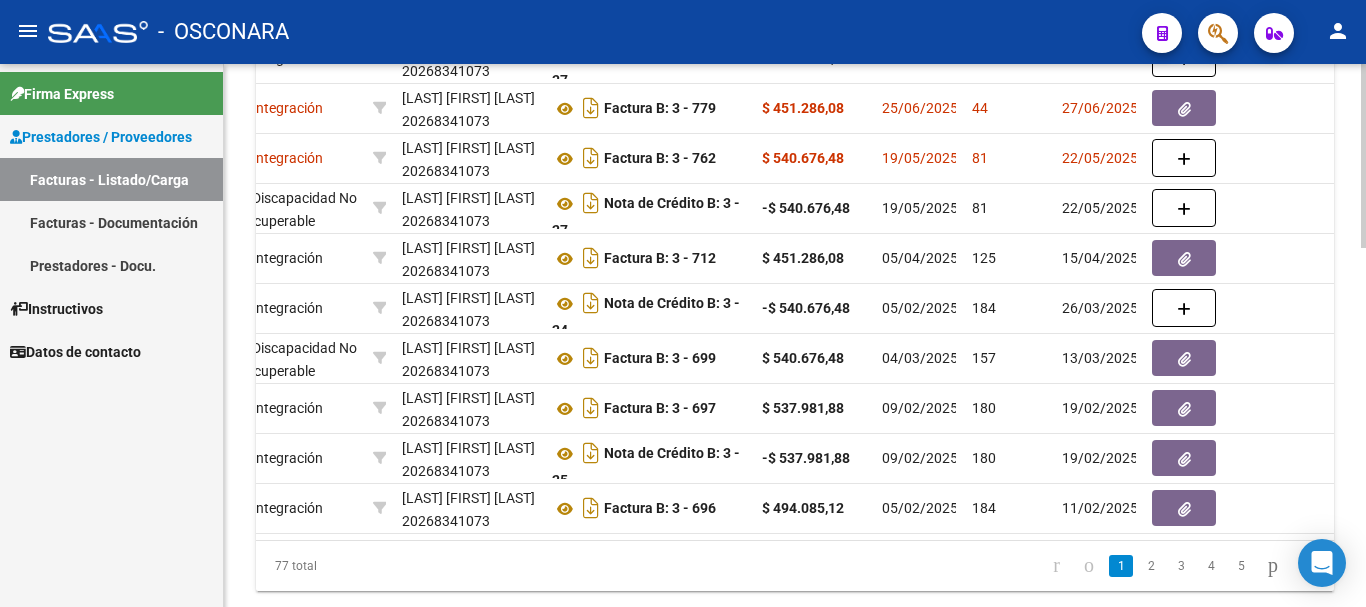 scroll, scrollTop: 0, scrollLeft: 410, axis: horizontal 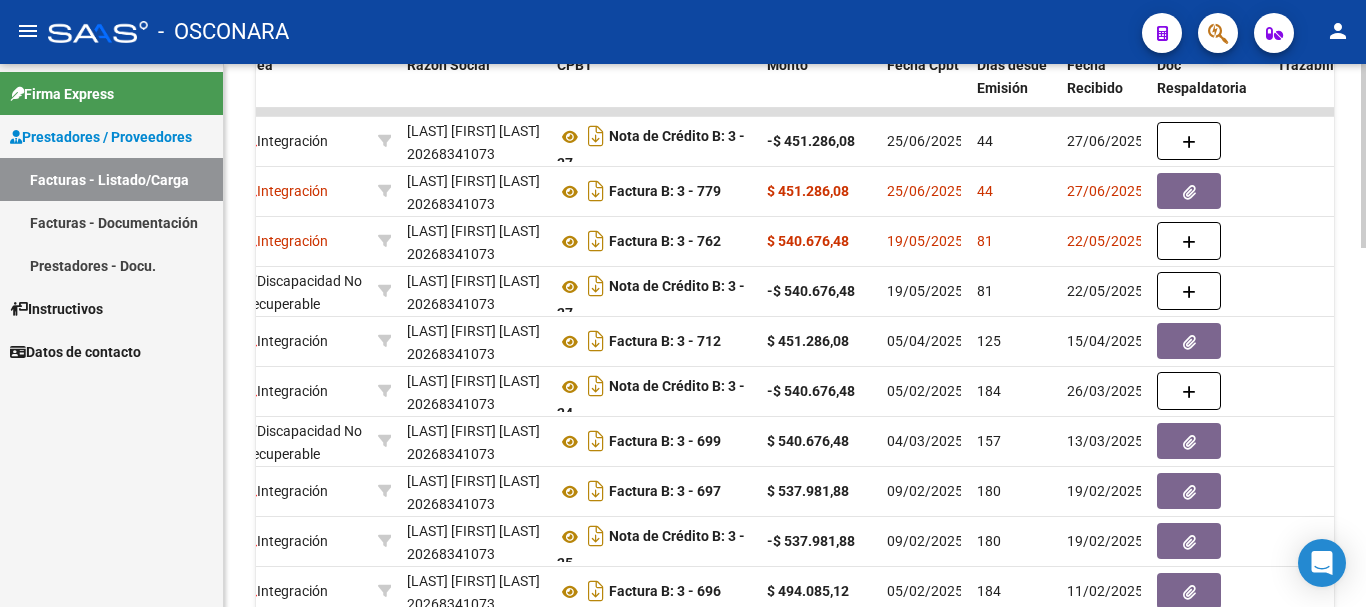 click 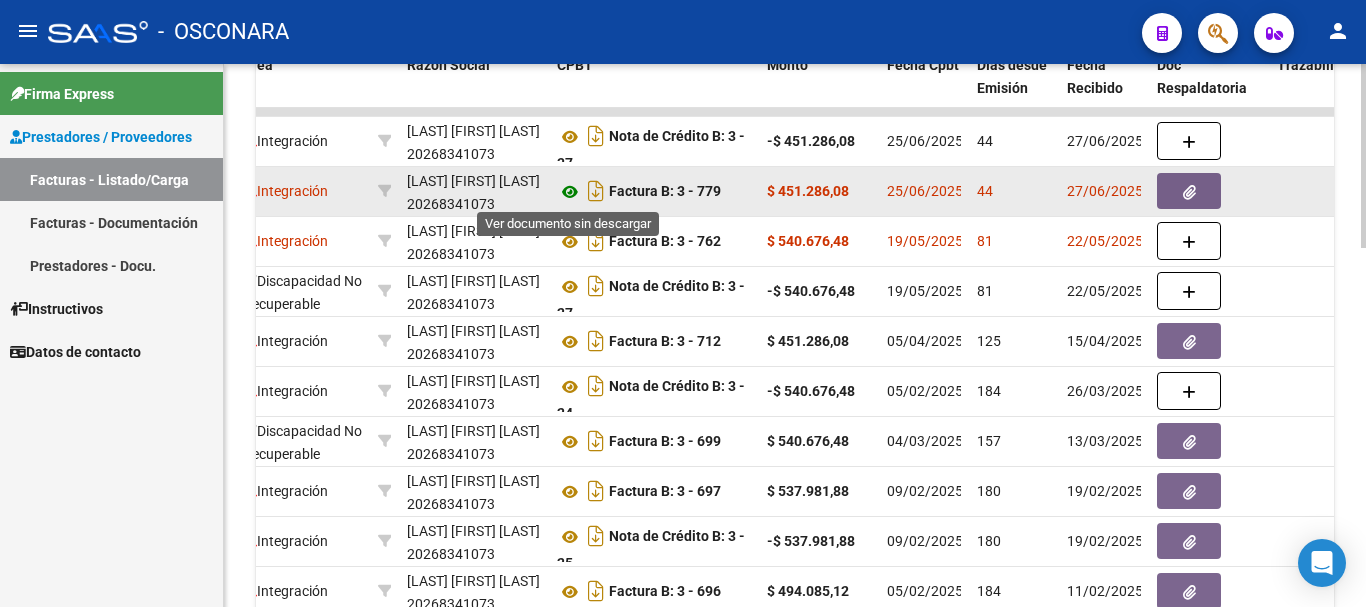click 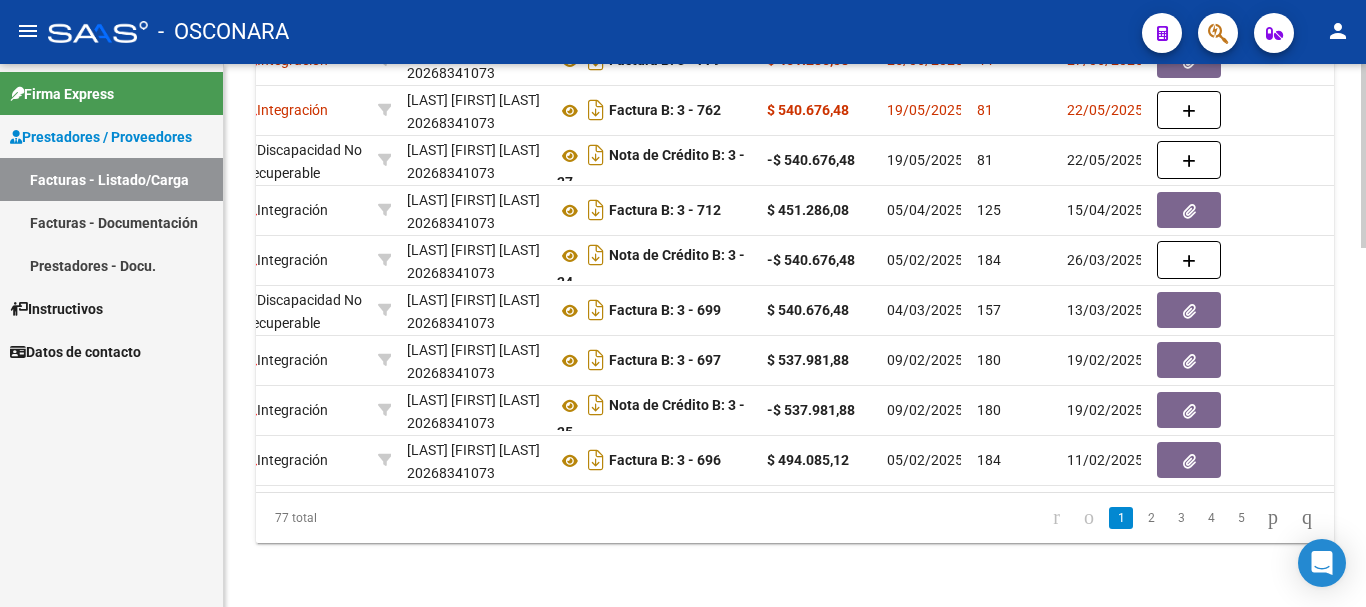 scroll, scrollTop: 1062, scrollLeft: 0, axis: vertical 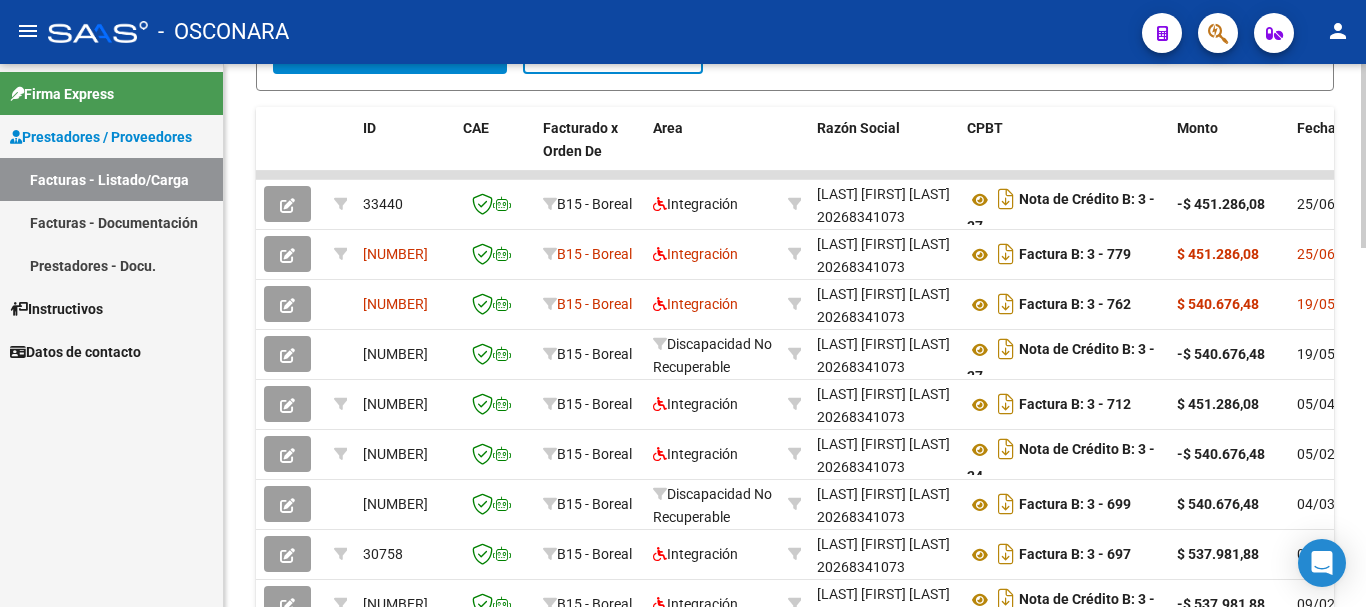 click 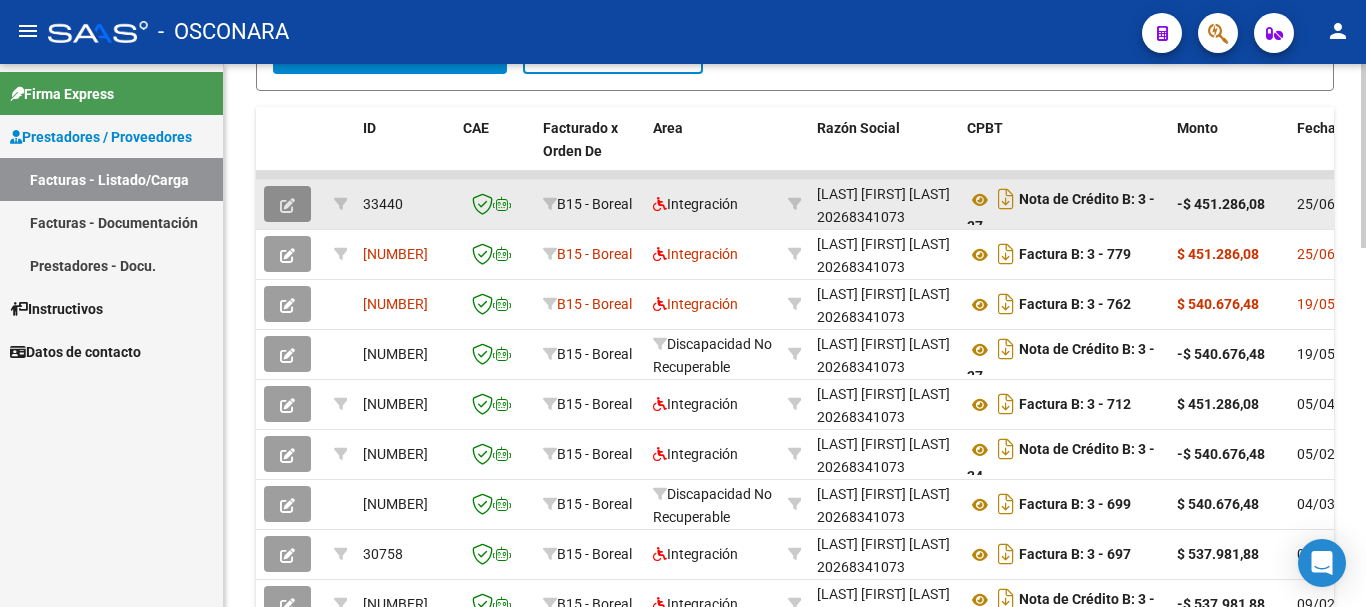 click 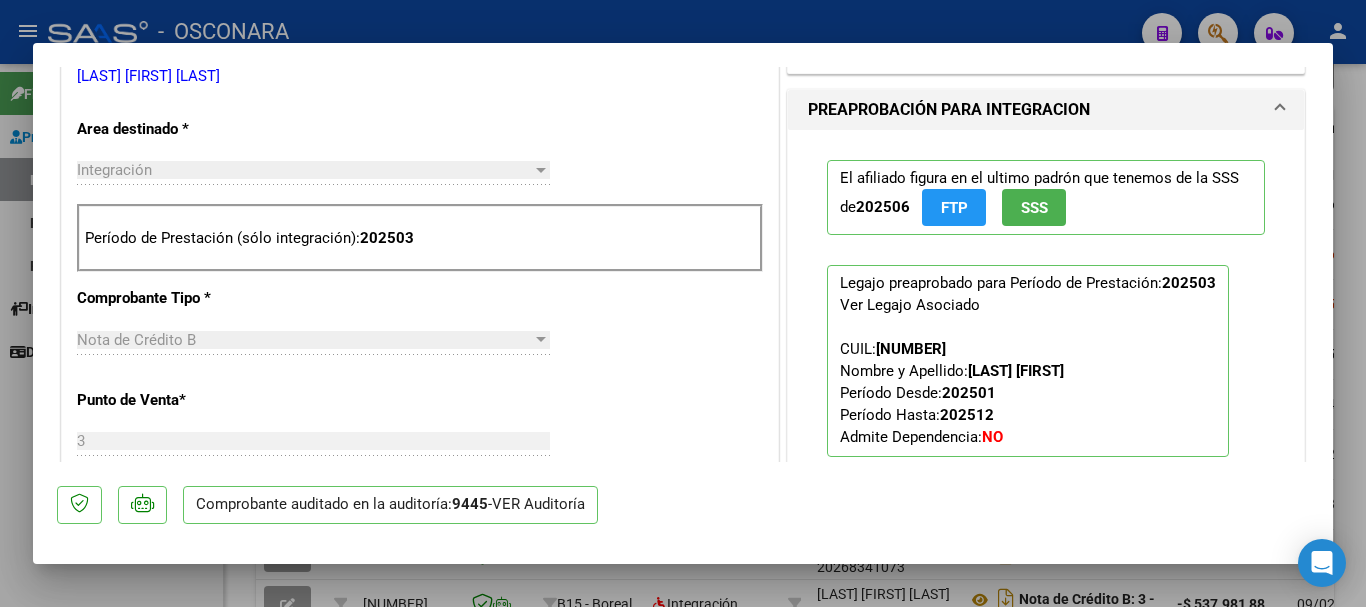 scroll, scrollTop: 0, scrollLeft: 0, axis: both 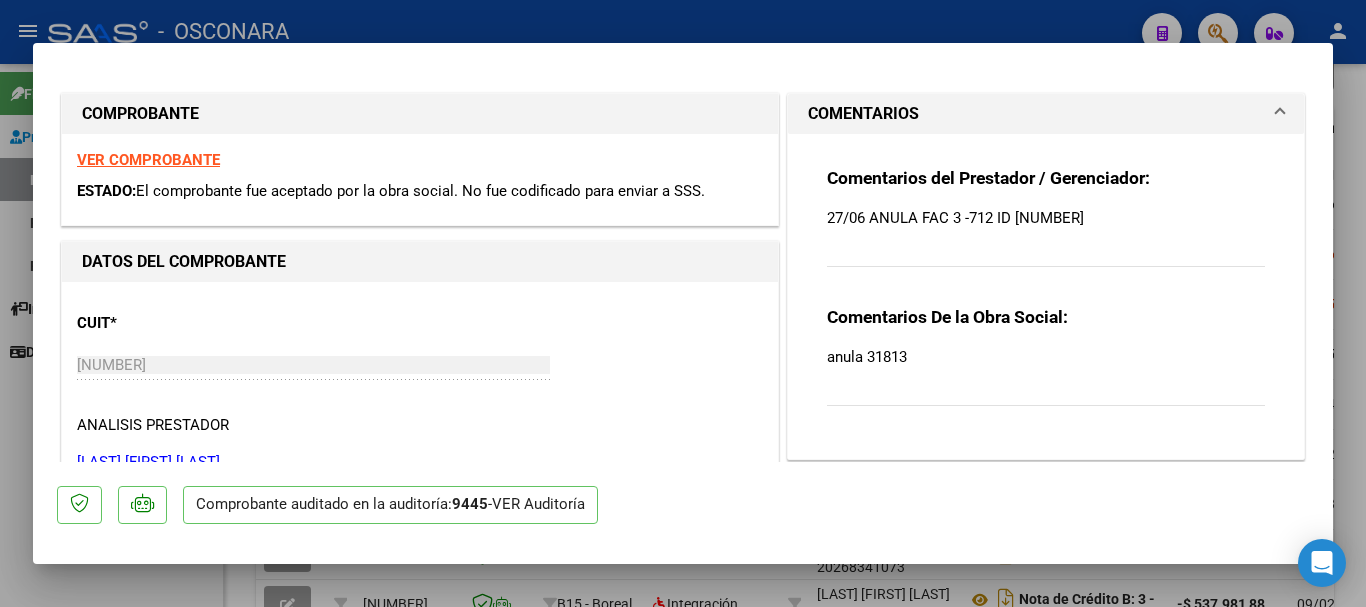 click at bounding box center [683, 303] 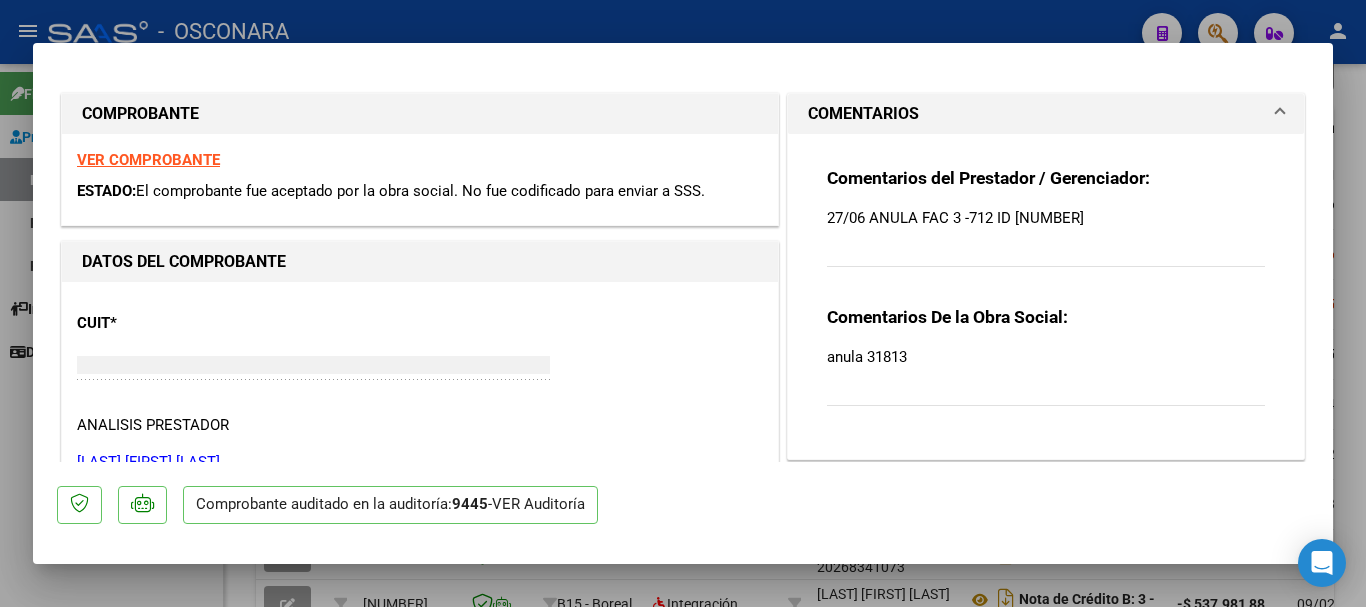 type 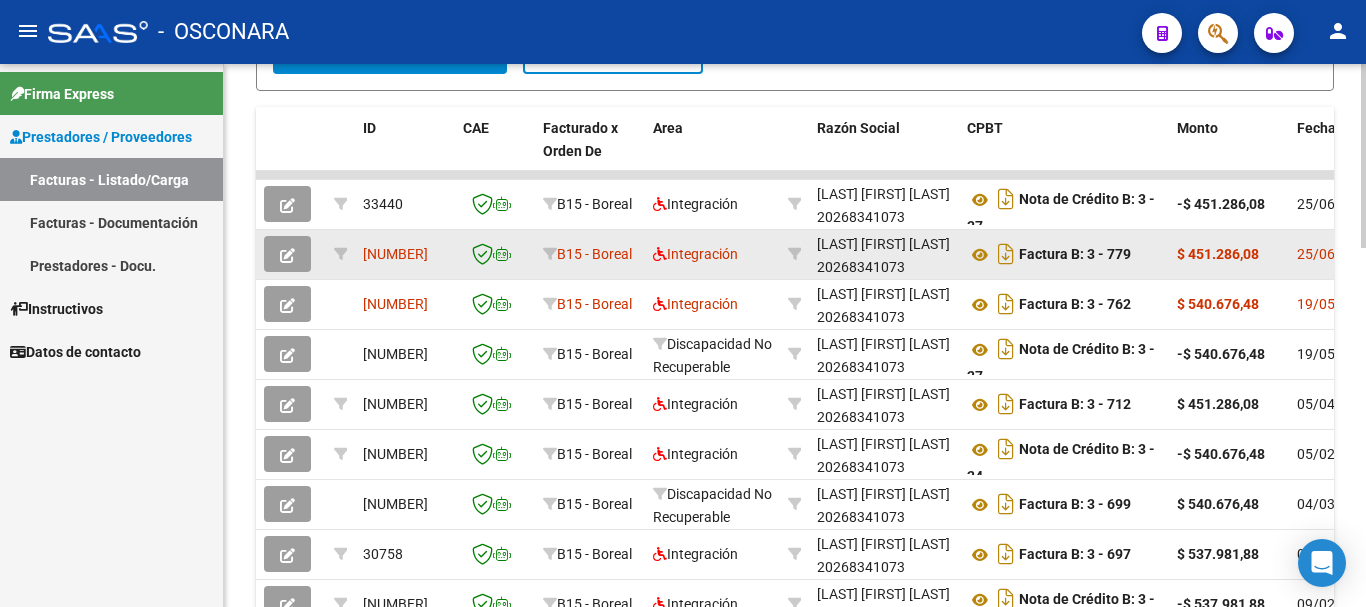 click 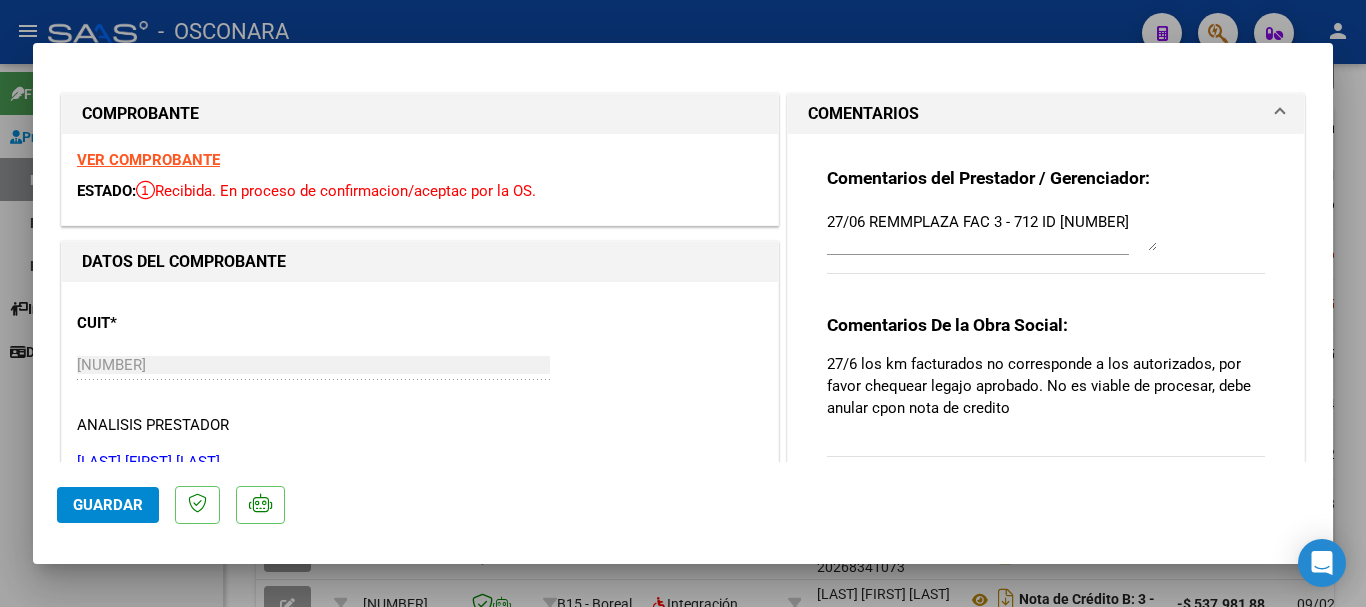 click at bounding box center (683, 303) 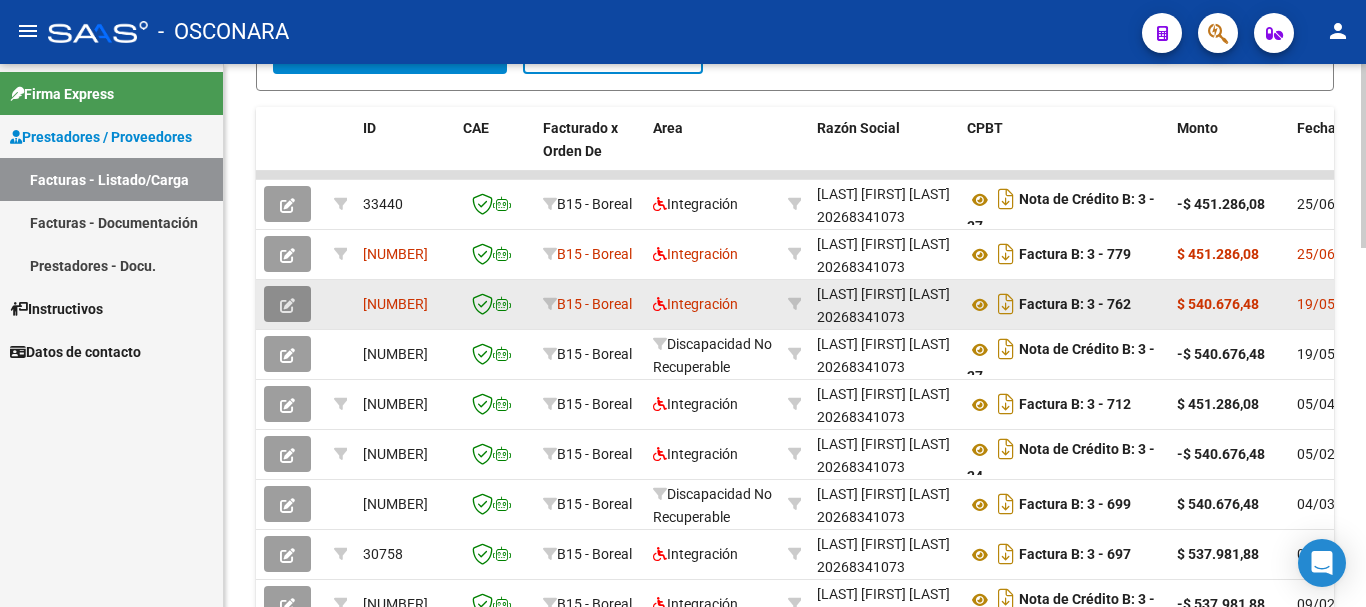 click 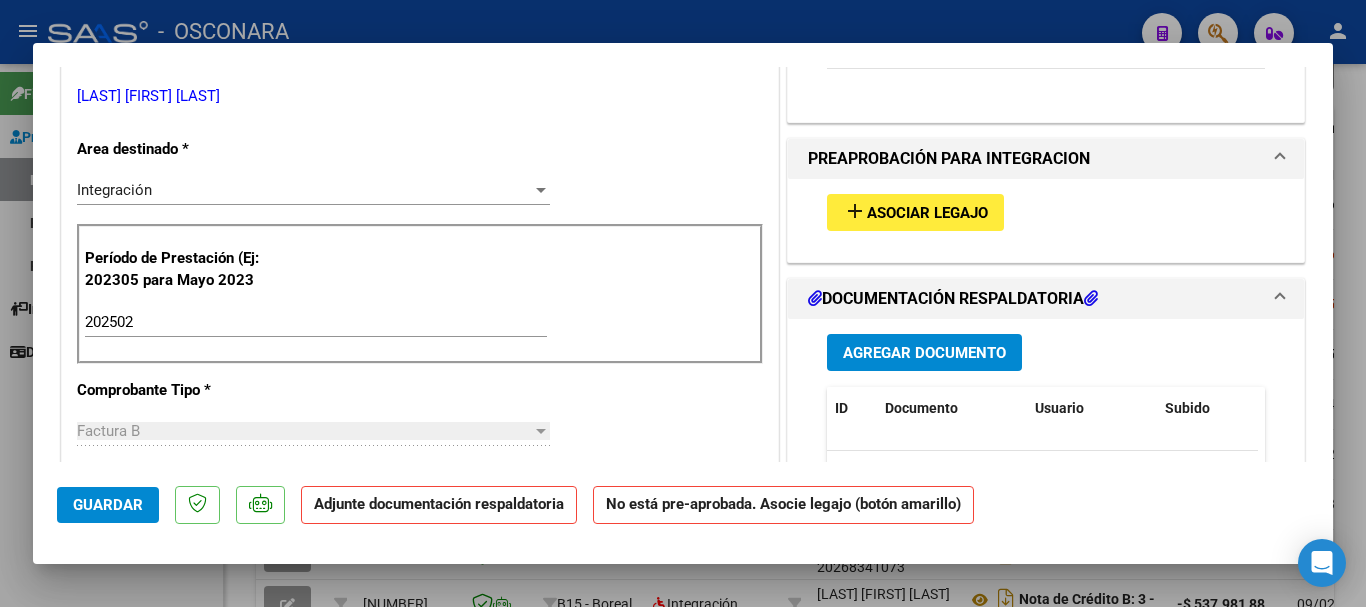 scroll, scrollTop: 496, scrollLeft: 0, axis: vertical 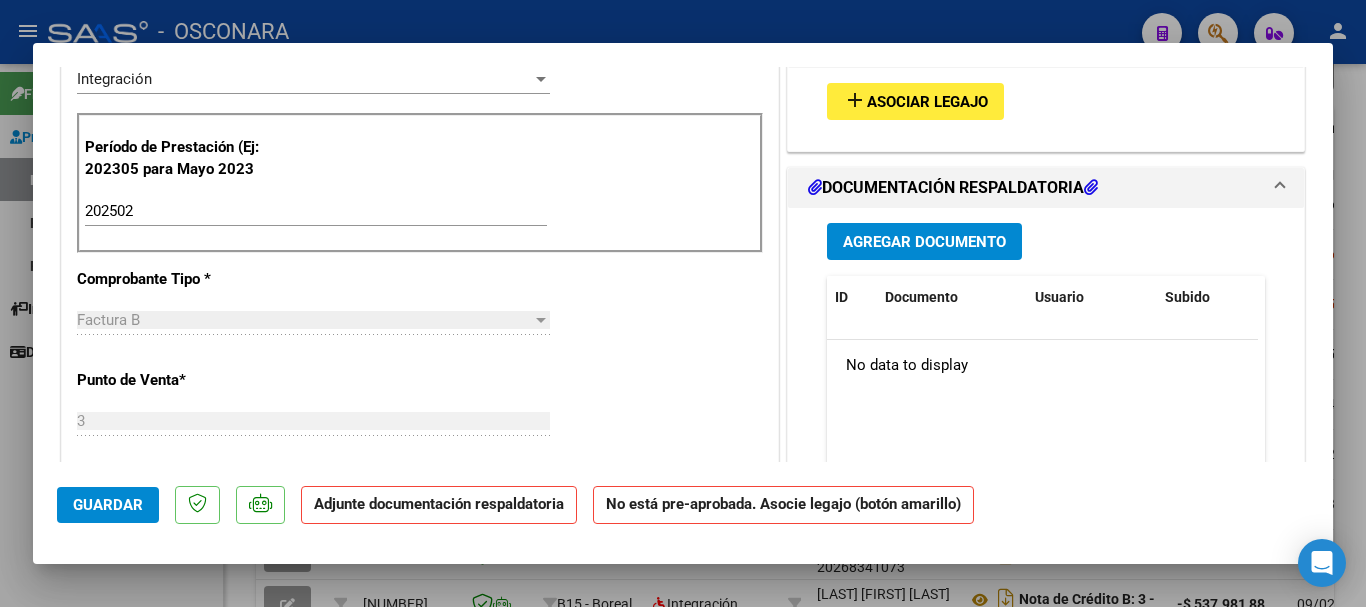 click on "add Asociar Legajo" at bounding box center [1046, 101] 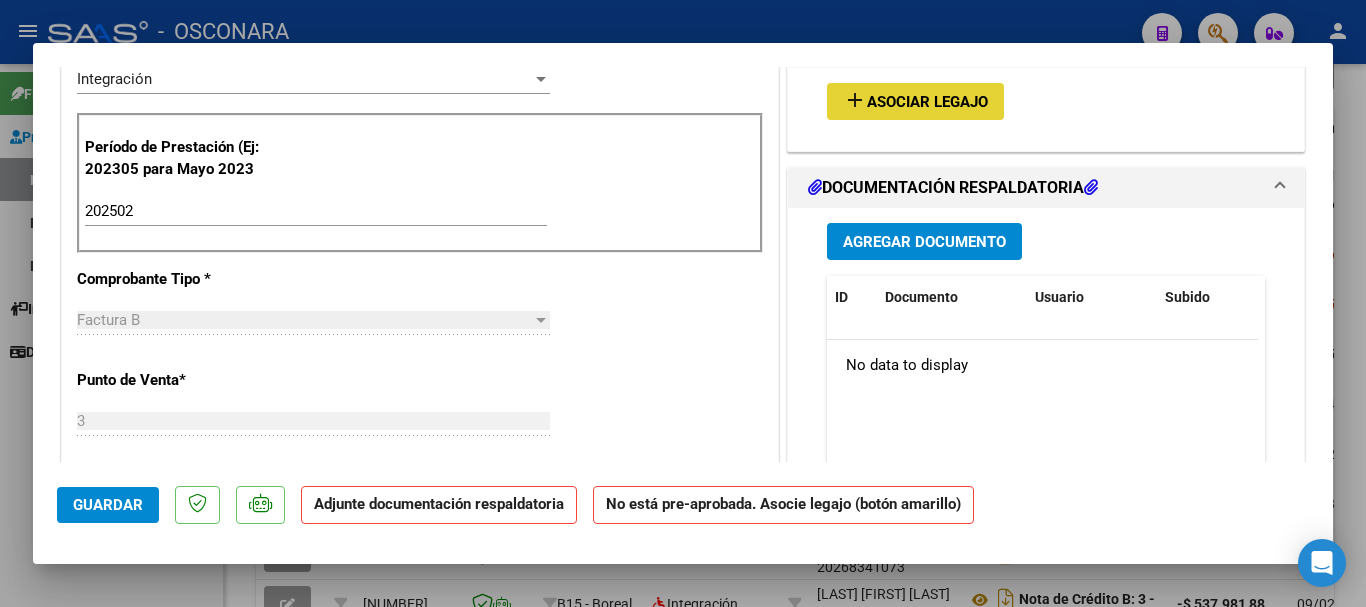 click on "add Asociar Legajo" at bounding box center [915, 101] 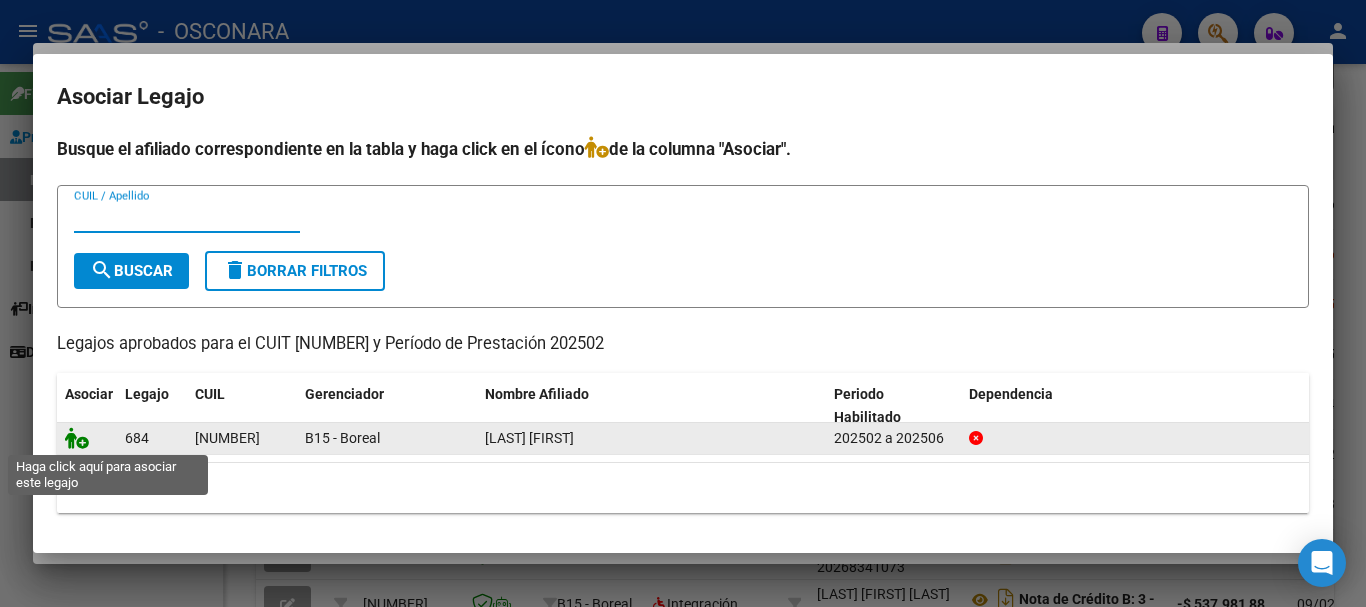 click 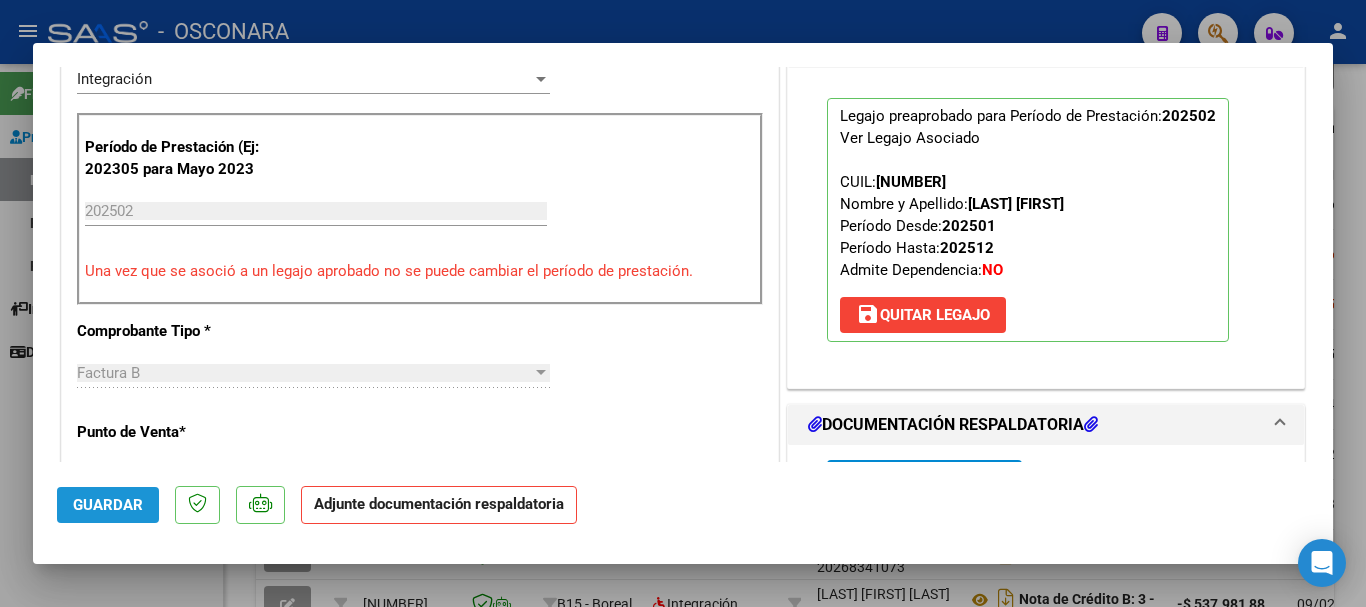 click on "Guardar" 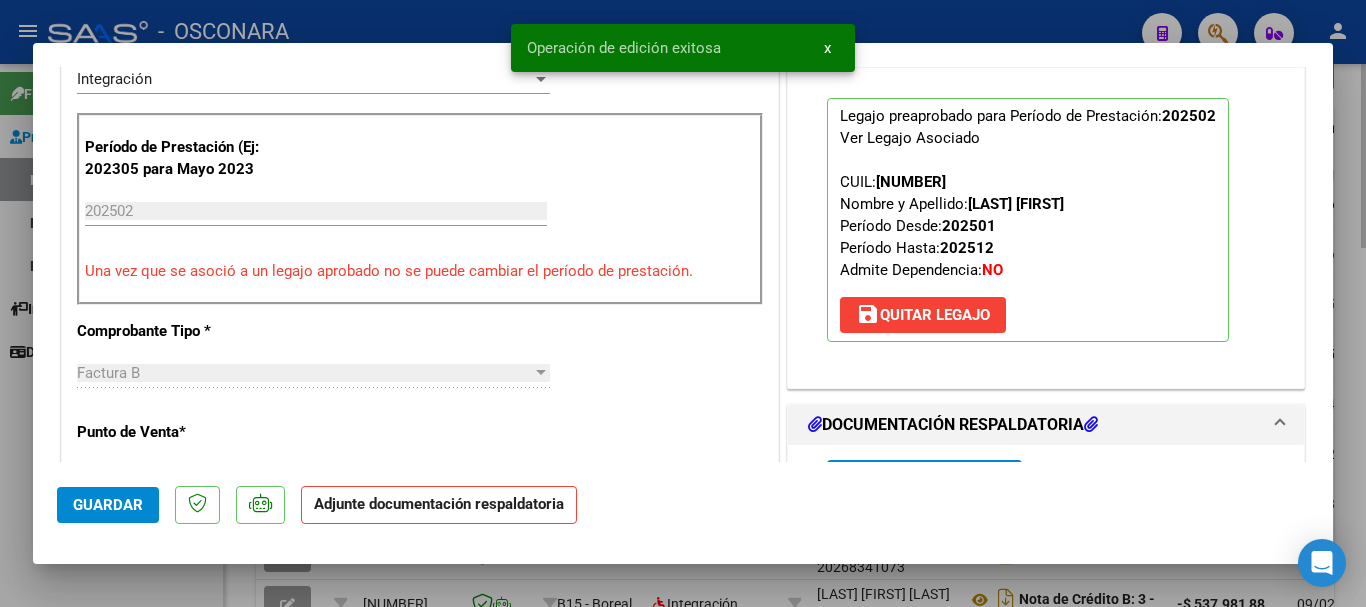 click at bounding box center [683, 303] 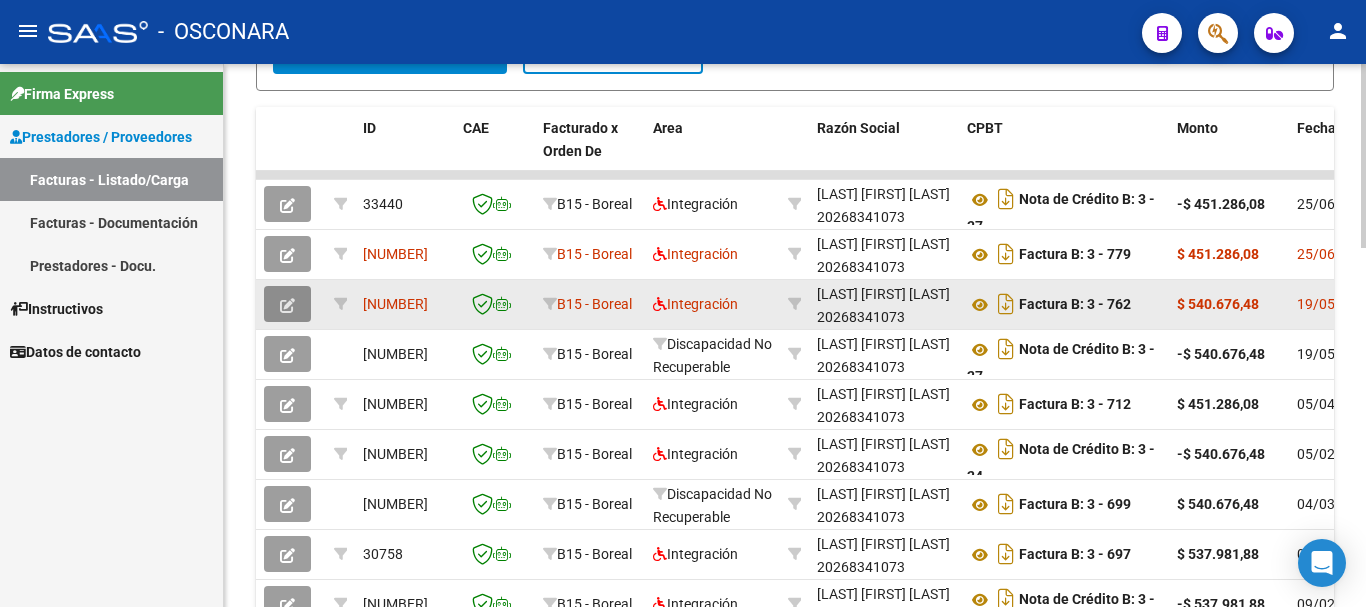 click 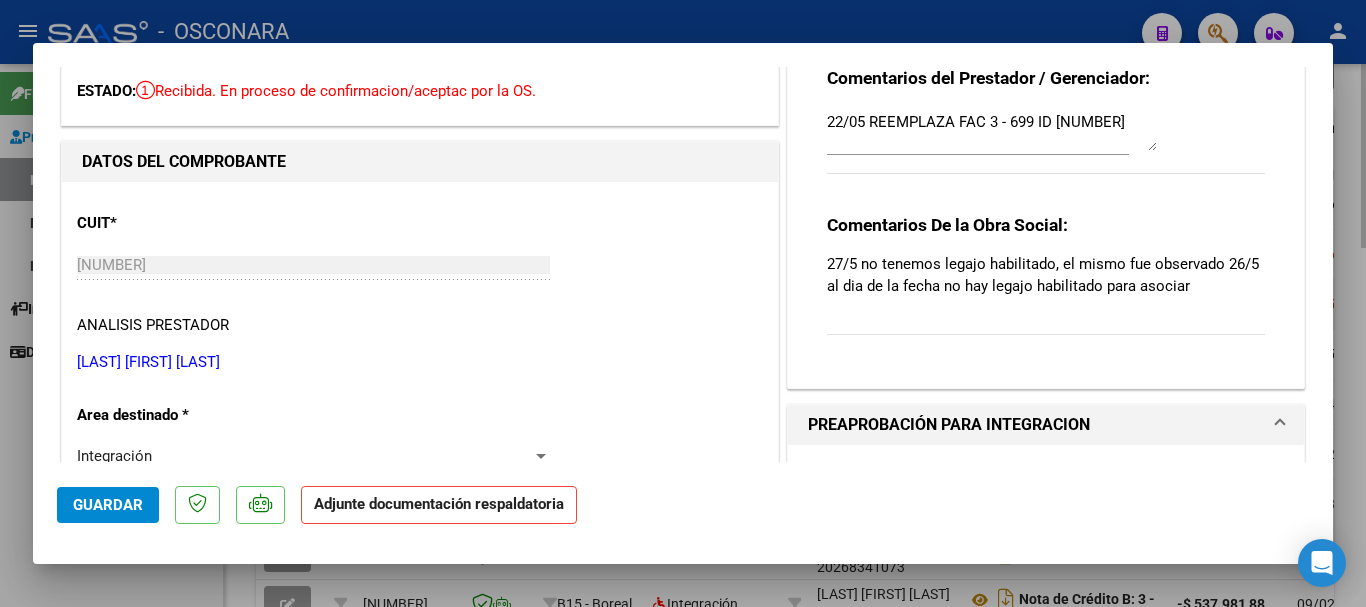 scroll, scrollTop: 200, scrollLeft: 0, axis: vertical 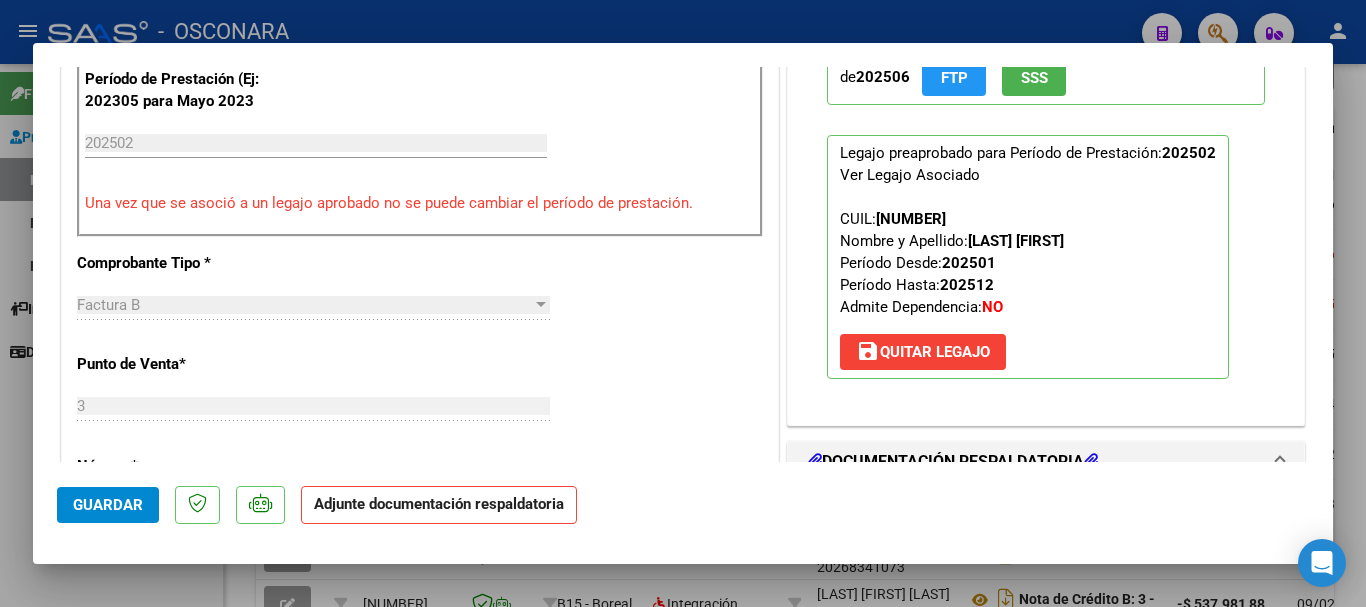 click at bounding box center (683, 303) 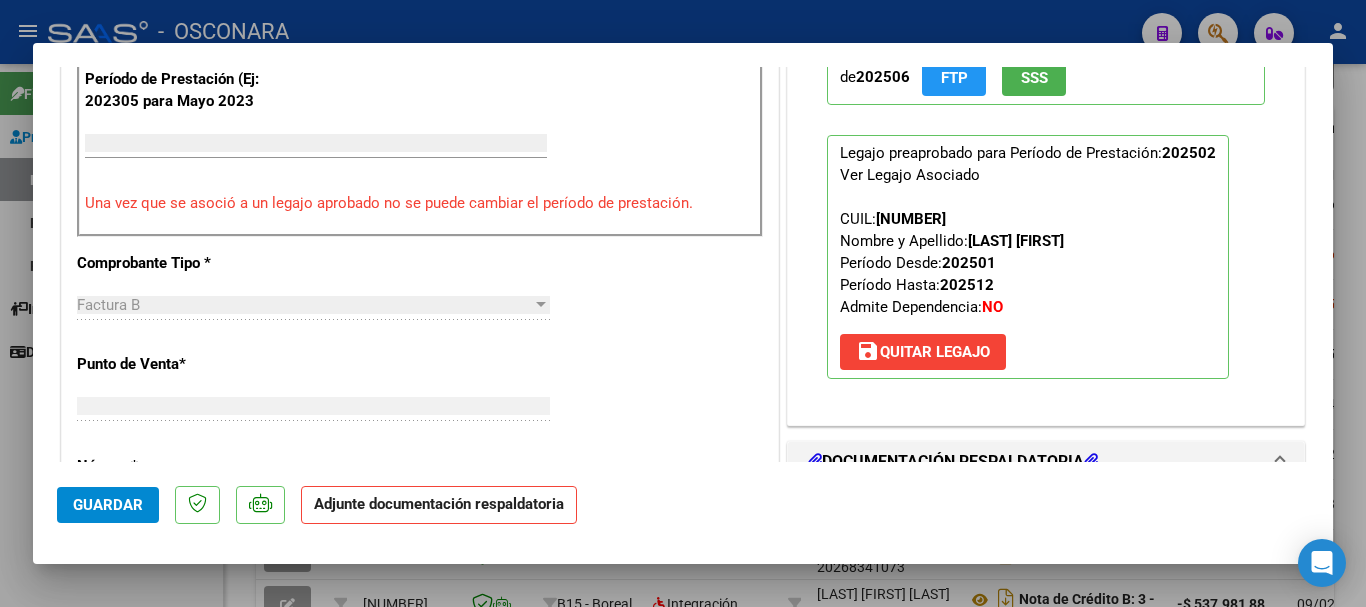 scroll, scrollTop: 530, scrollLeft: 0, axis: vertical 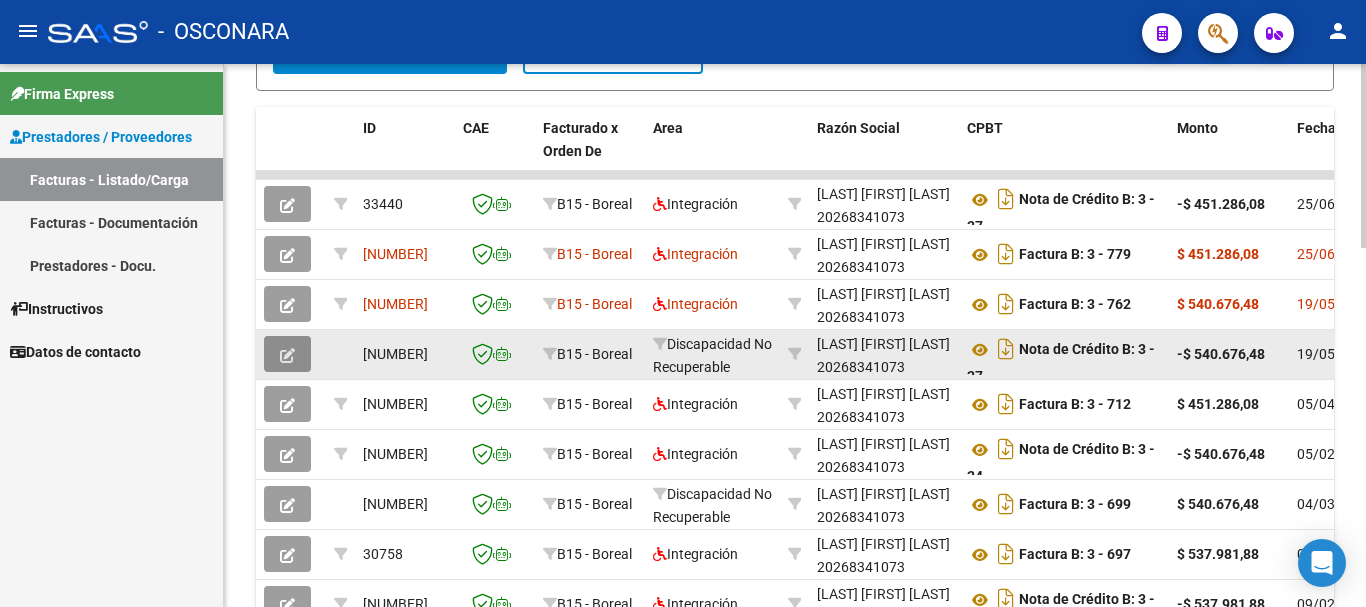 click 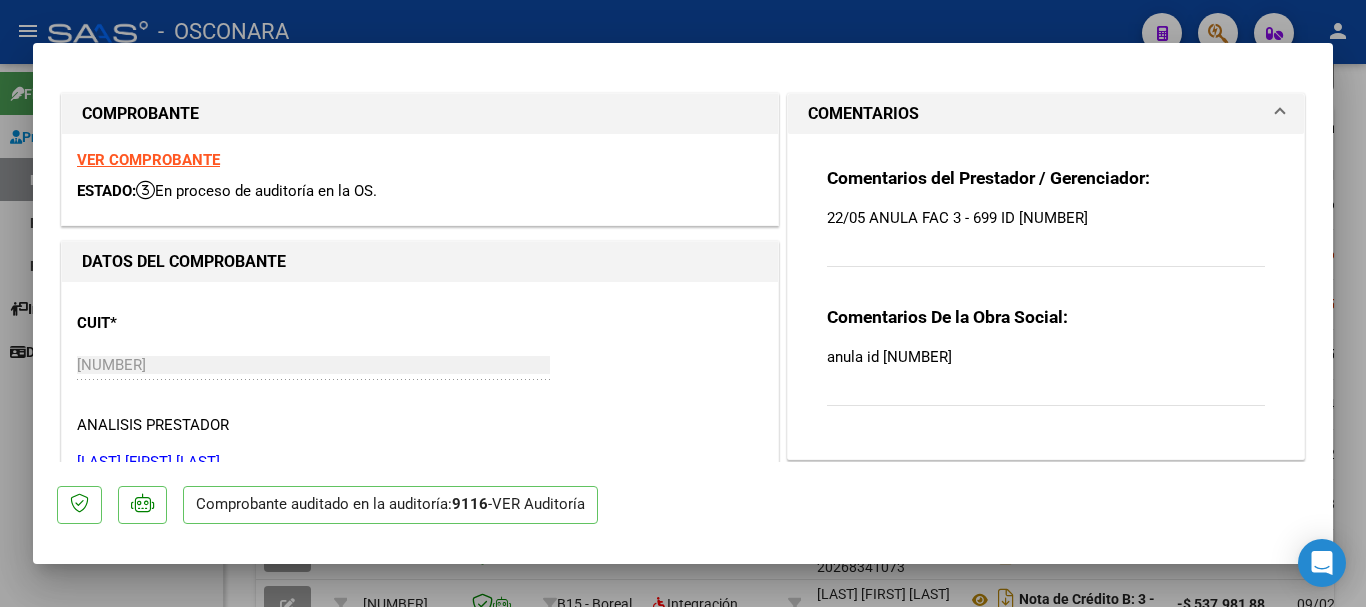 click at bounding box center [683, 303] 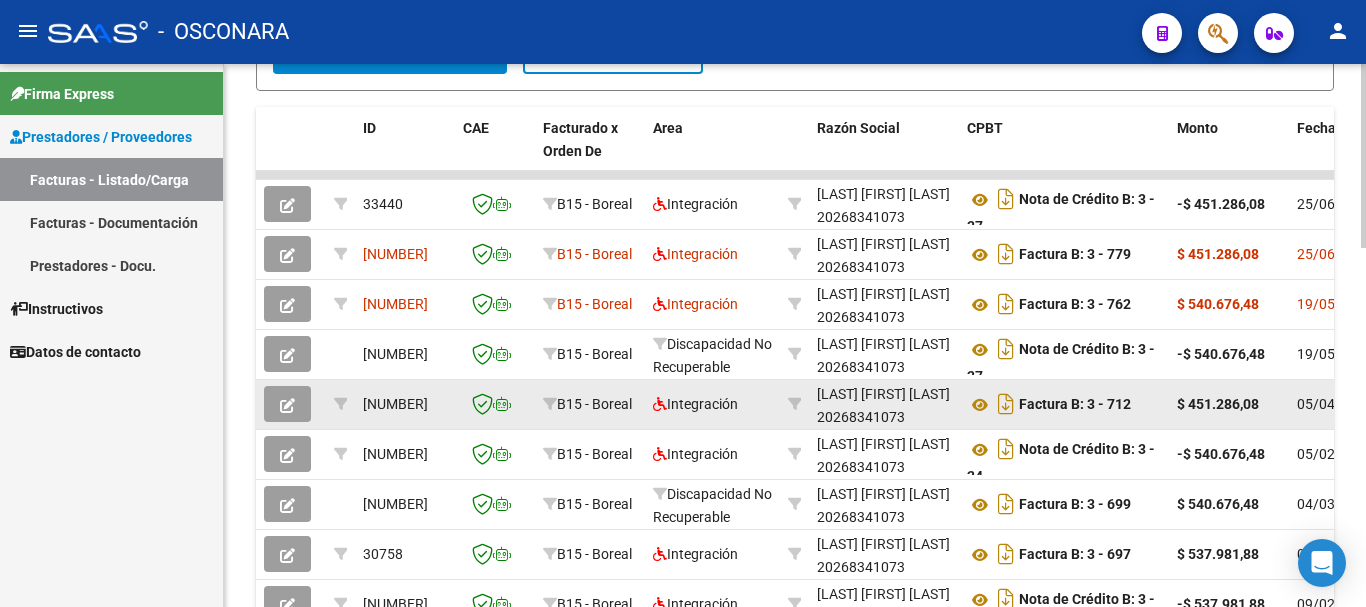 click 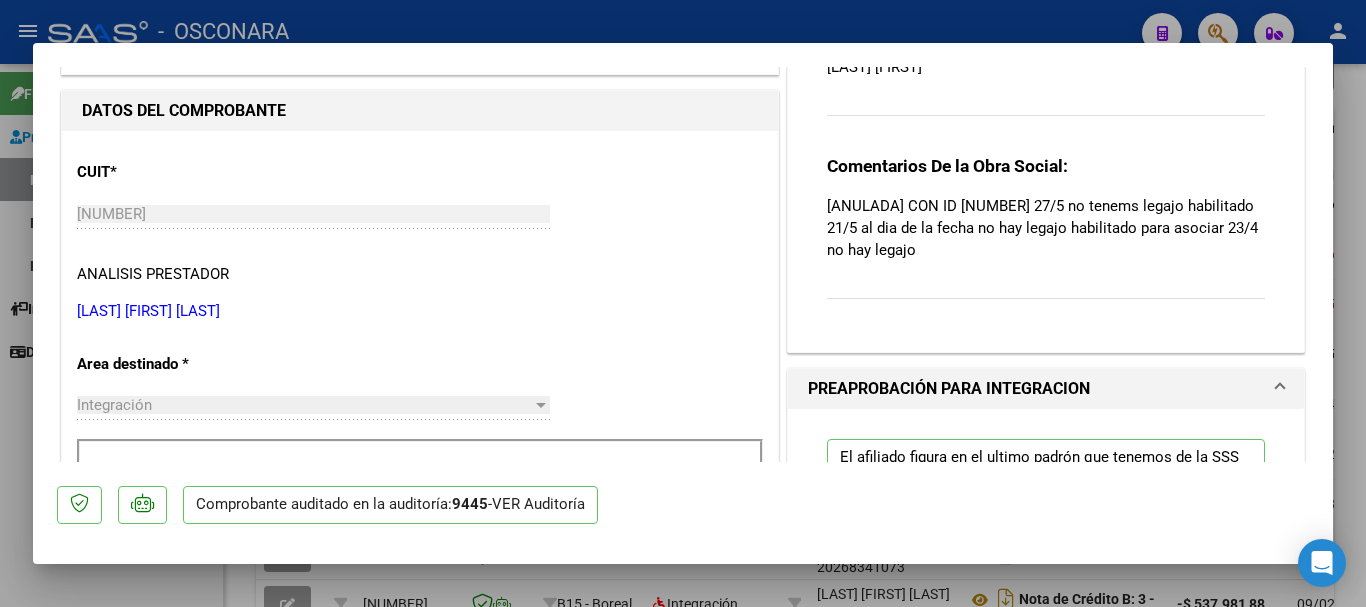 scroll, scrollTop: 142, scrollLeft: 0, axis: vertical 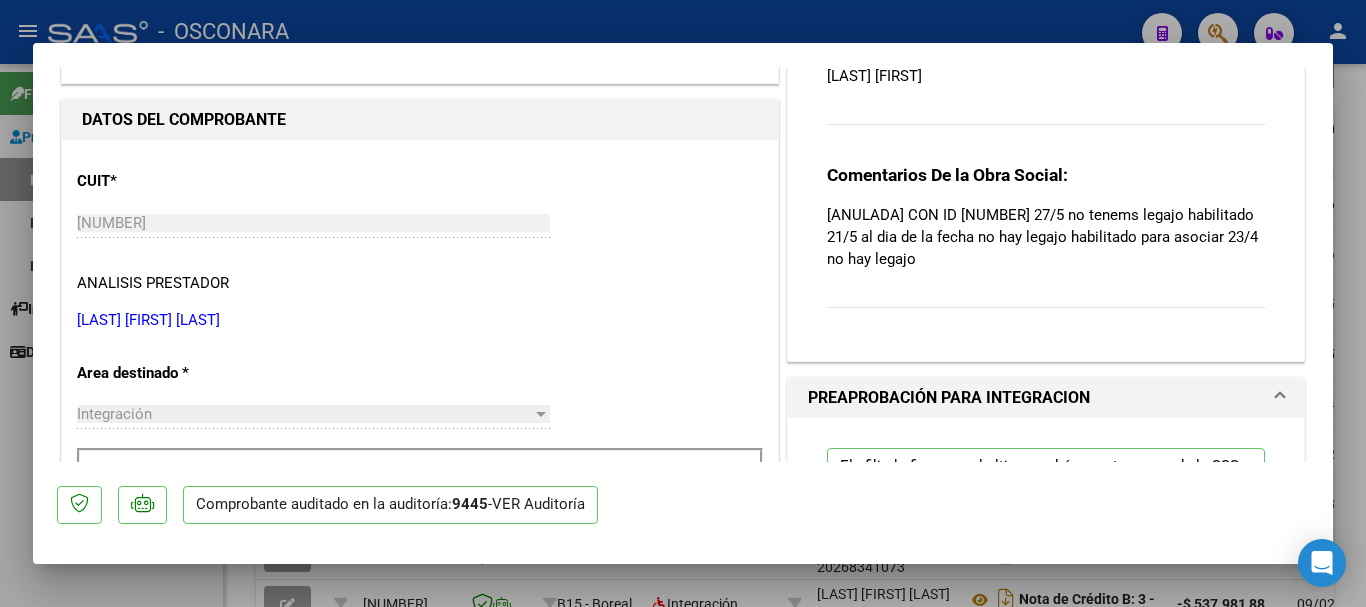 click at bounding box center [683, 303] 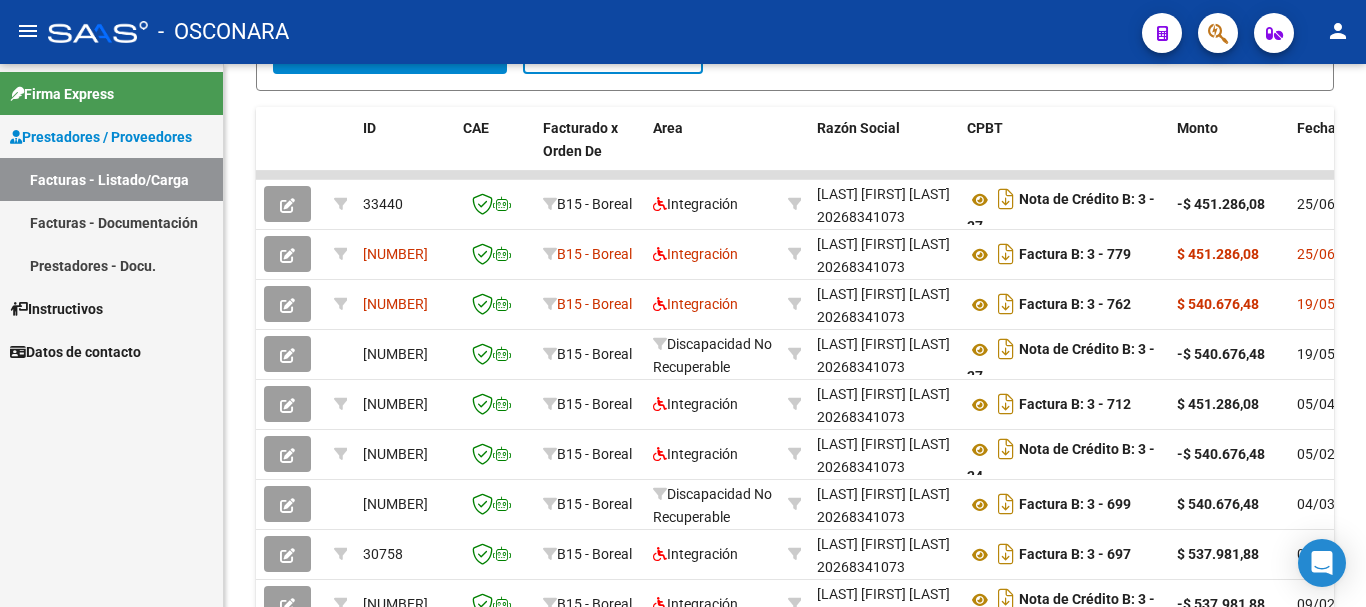 click on "menu" 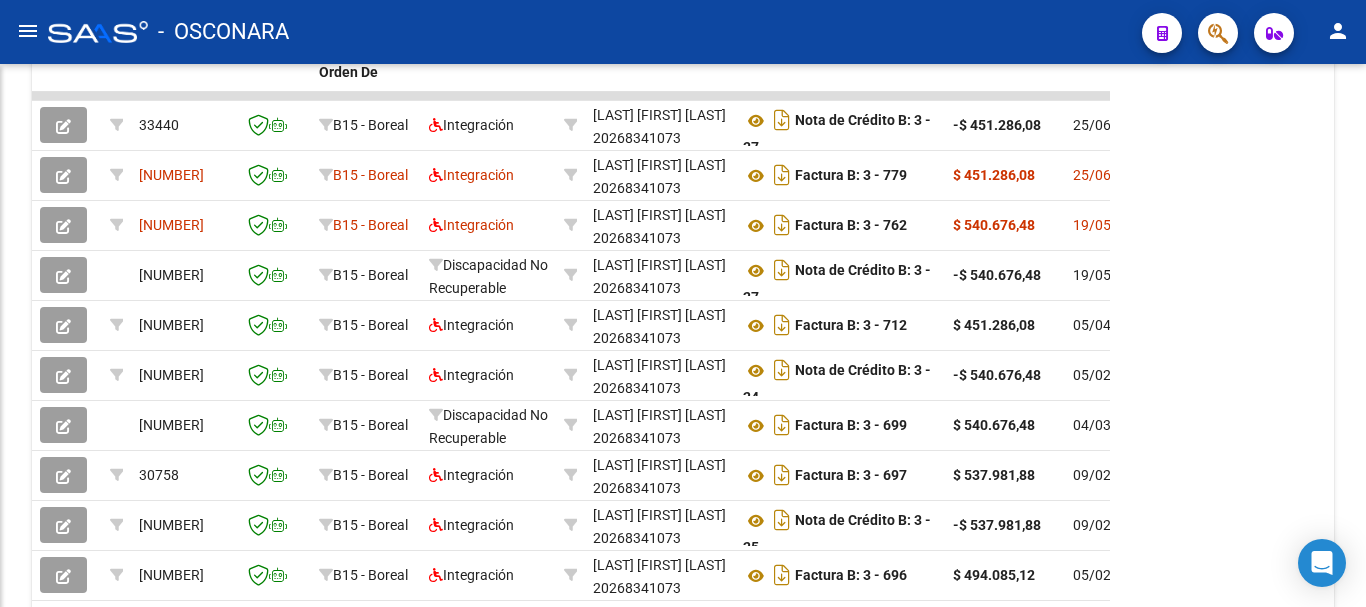 scroll, scrollTop: 773, scrollLeft: 0, axis: vertical 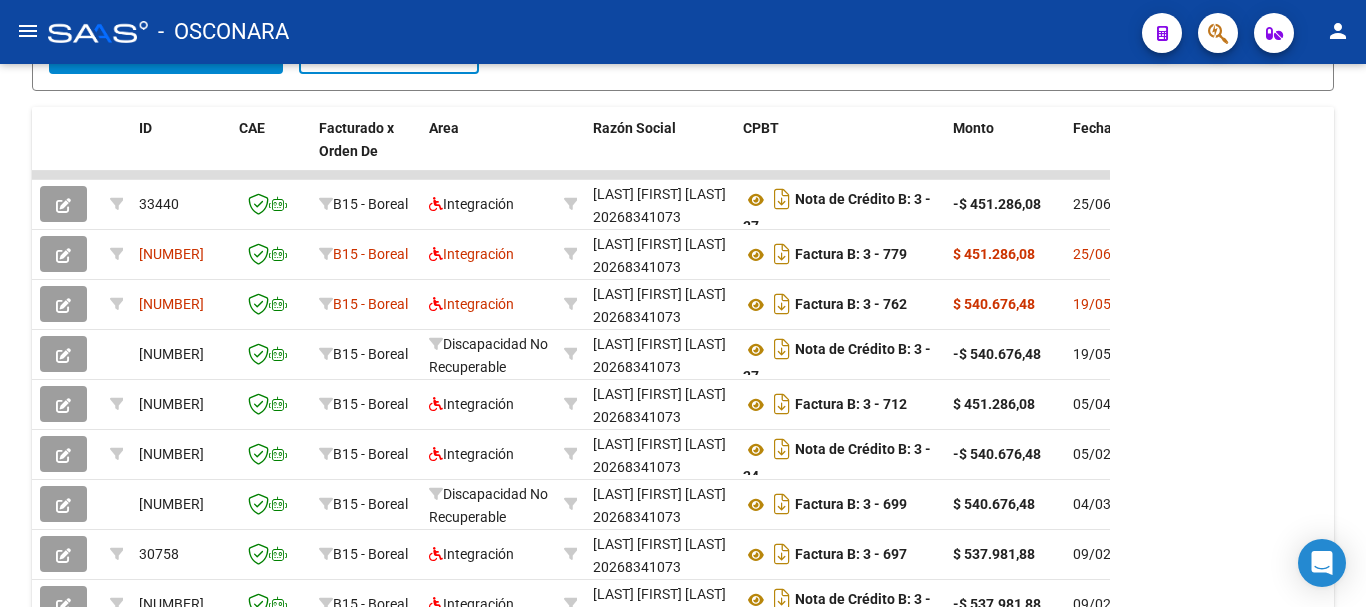 click on "menu" 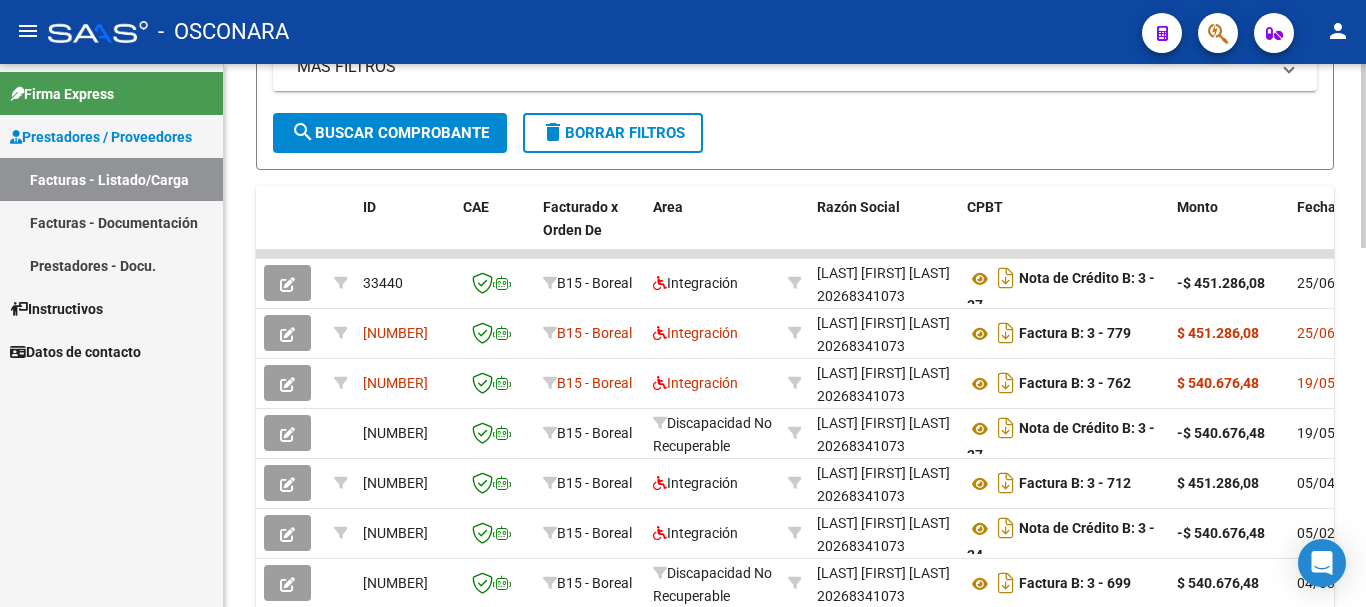 scroll, scrollTop: 852, scrollLeft: 0, axis: vertical 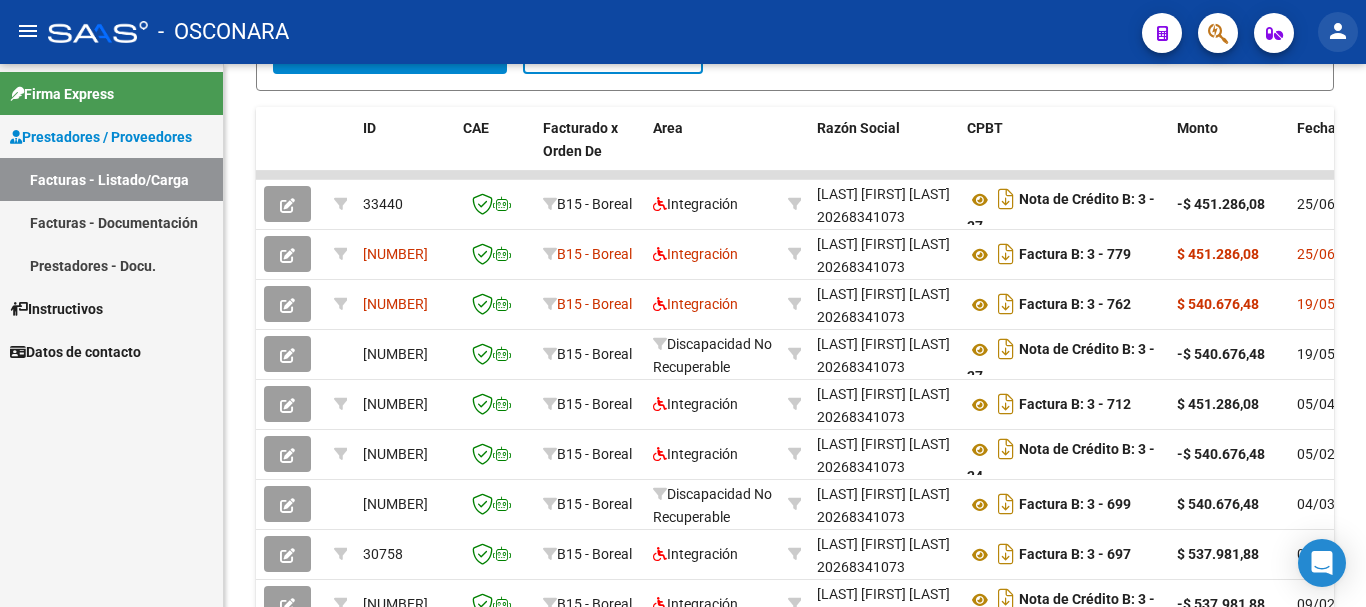 click on "person" 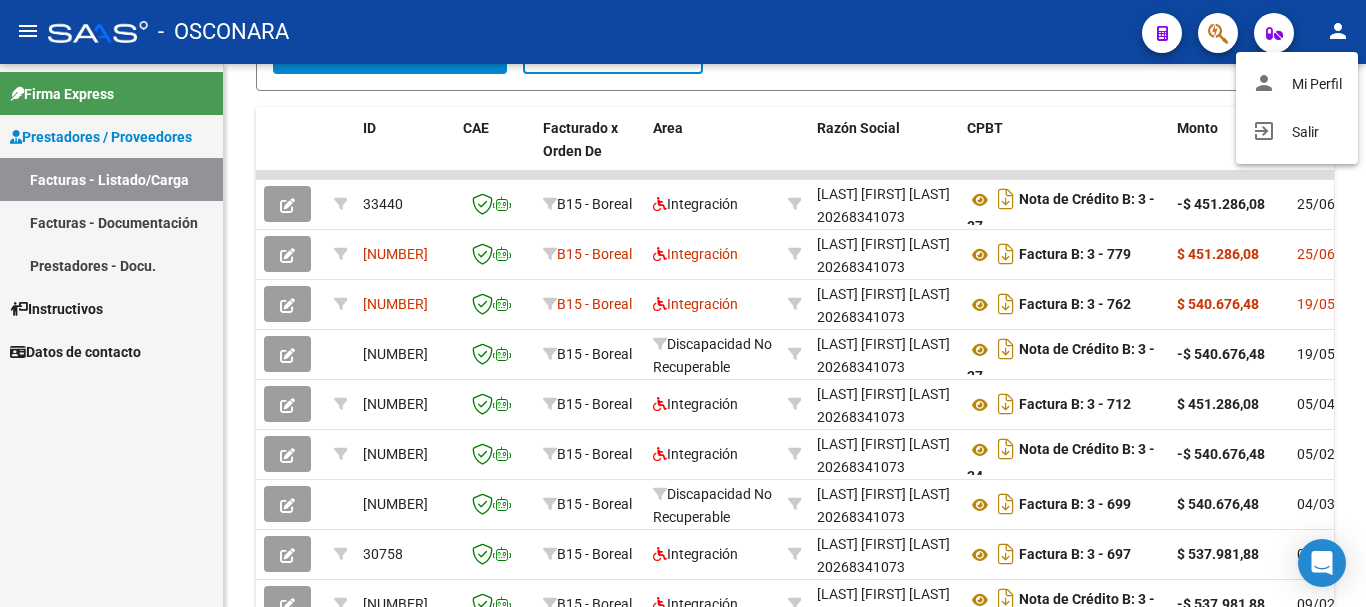 click at bounding box center (683, 303) 